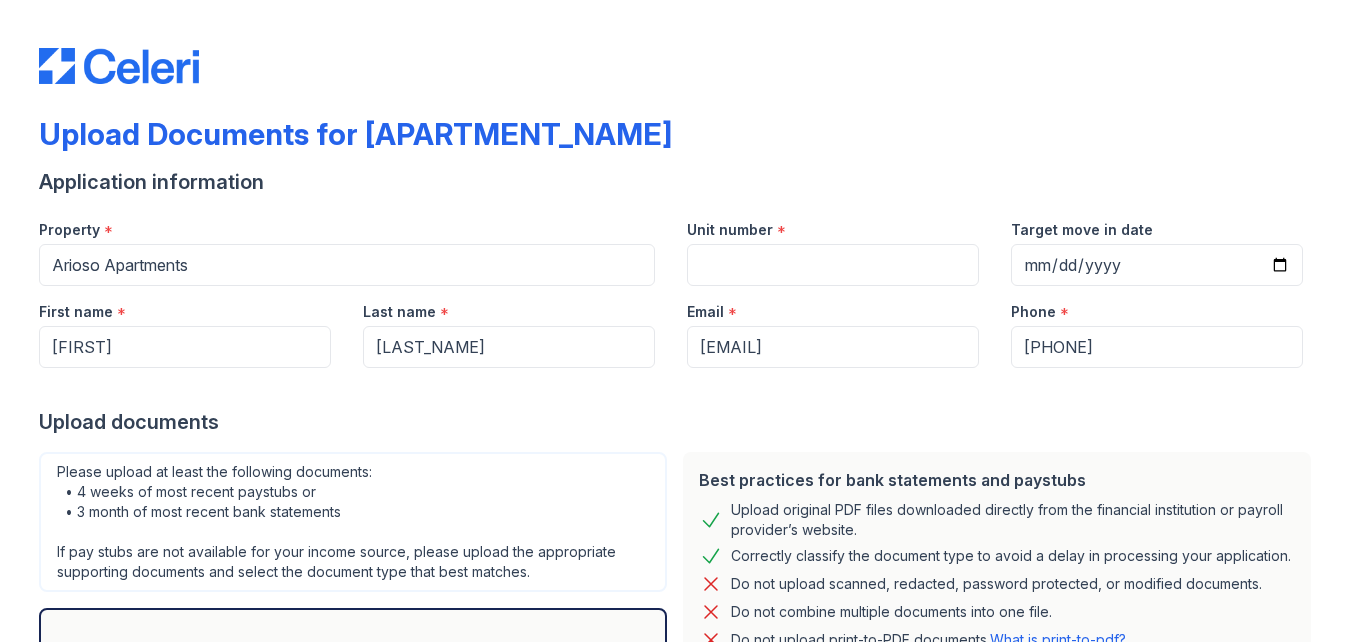 scroll, scrollTop: 0, scrollLeft: 0, axis: both 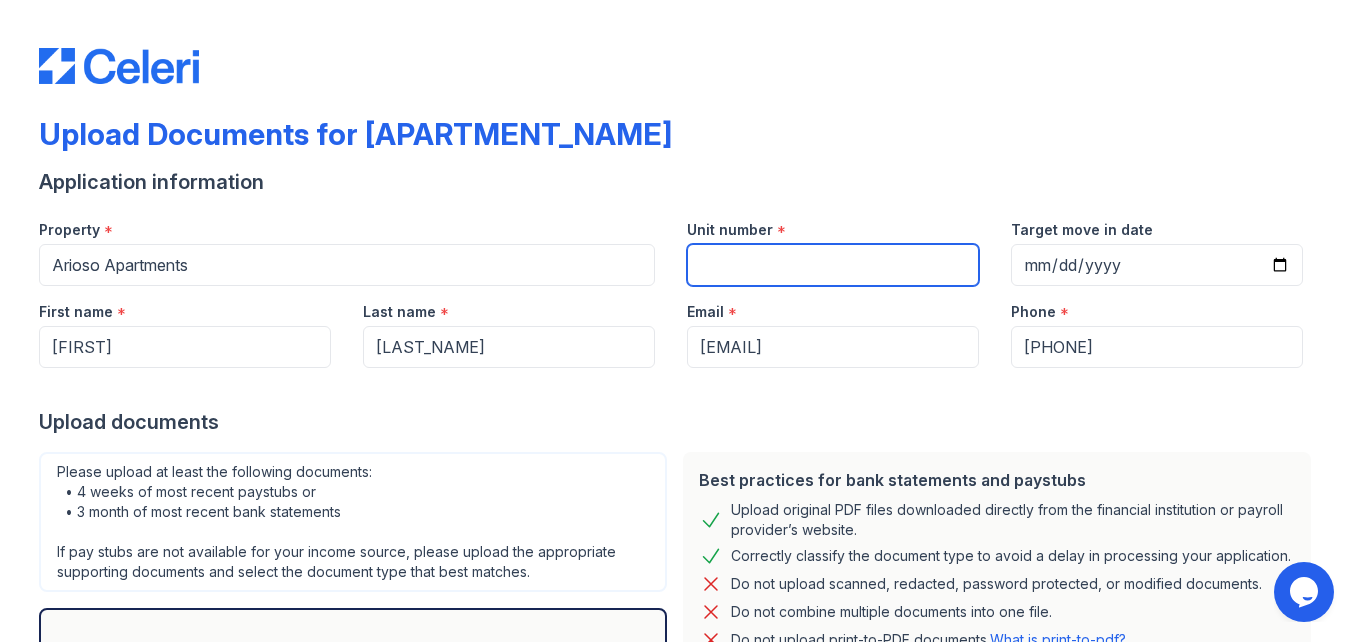 click on "Unit number" at bounding box center (833, 265) 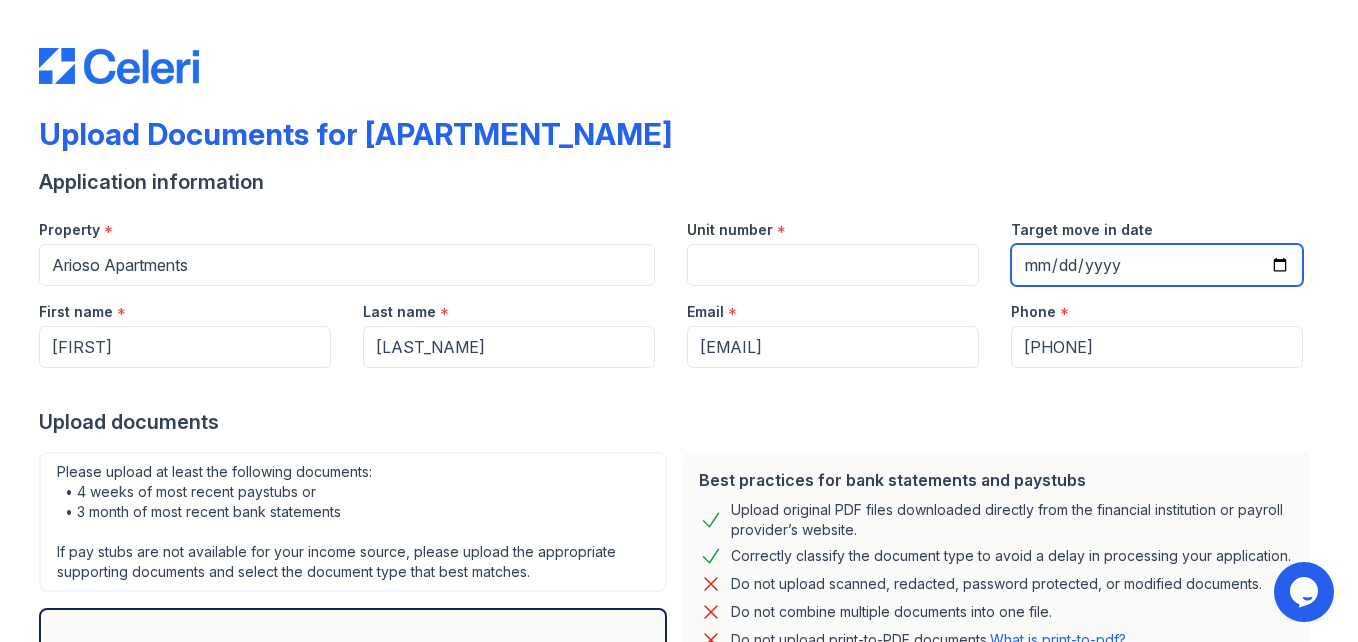 click on "Target move in date" at bounding box center (1157, 265) 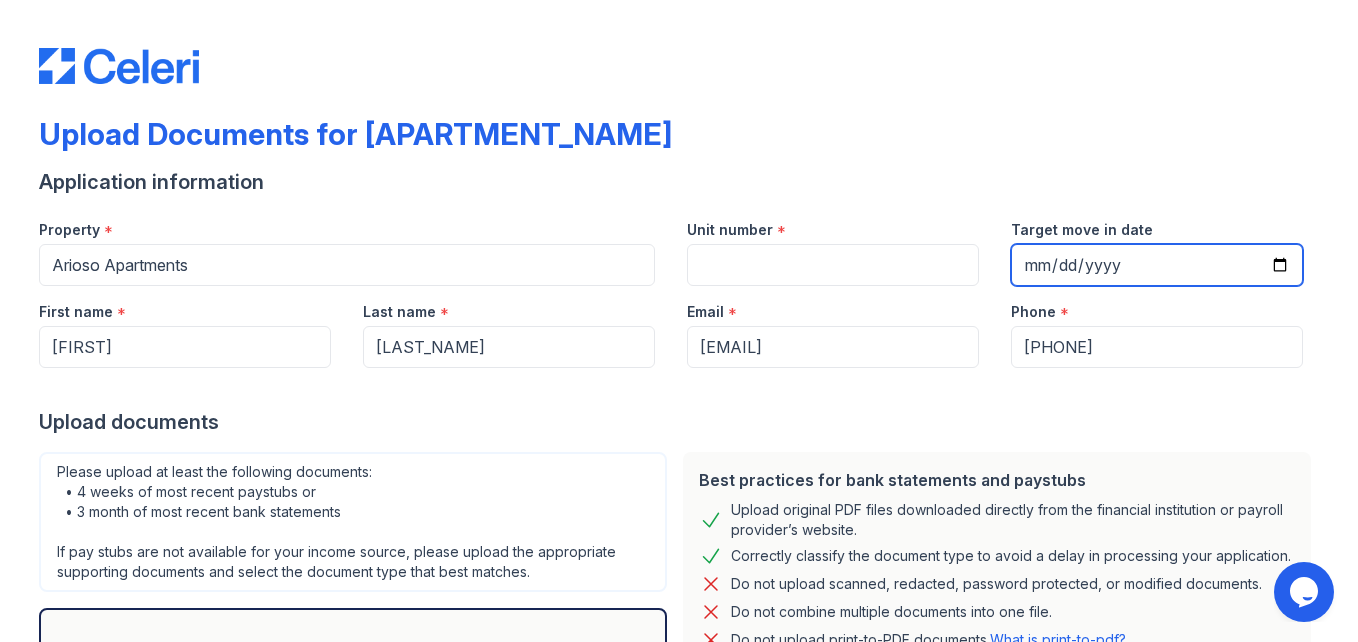 type on "0001-08-22" 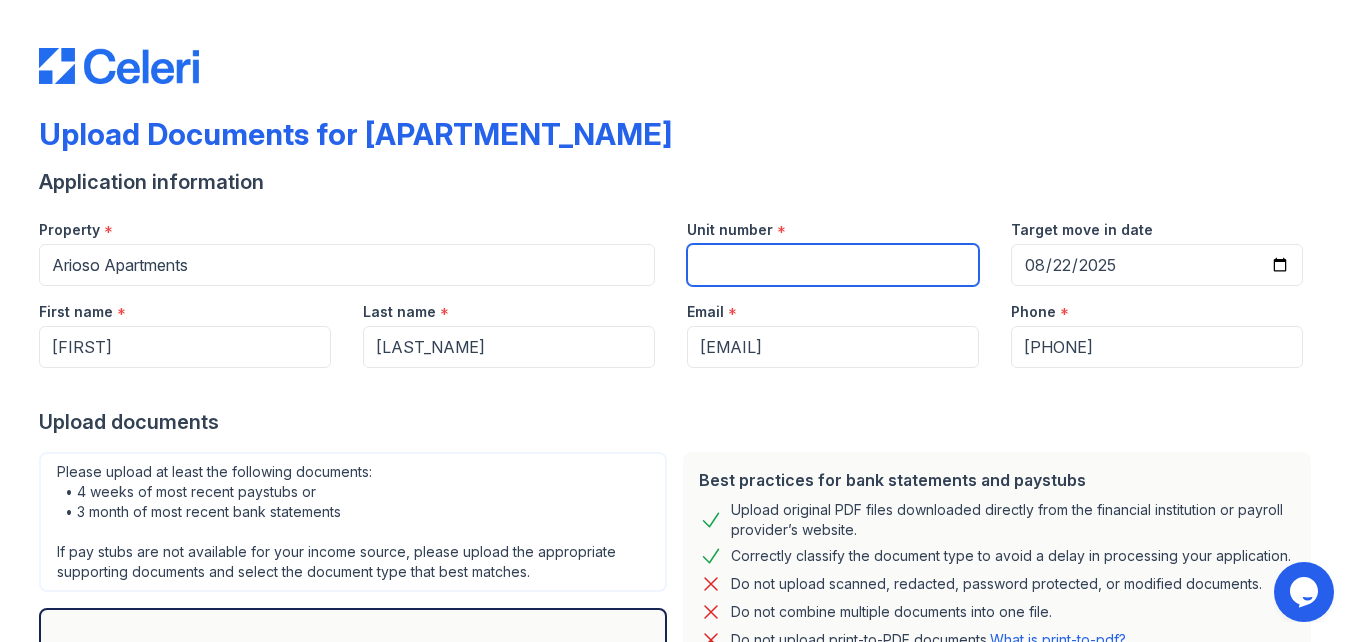 click on "Unit number" at bounding box center [833, 265] 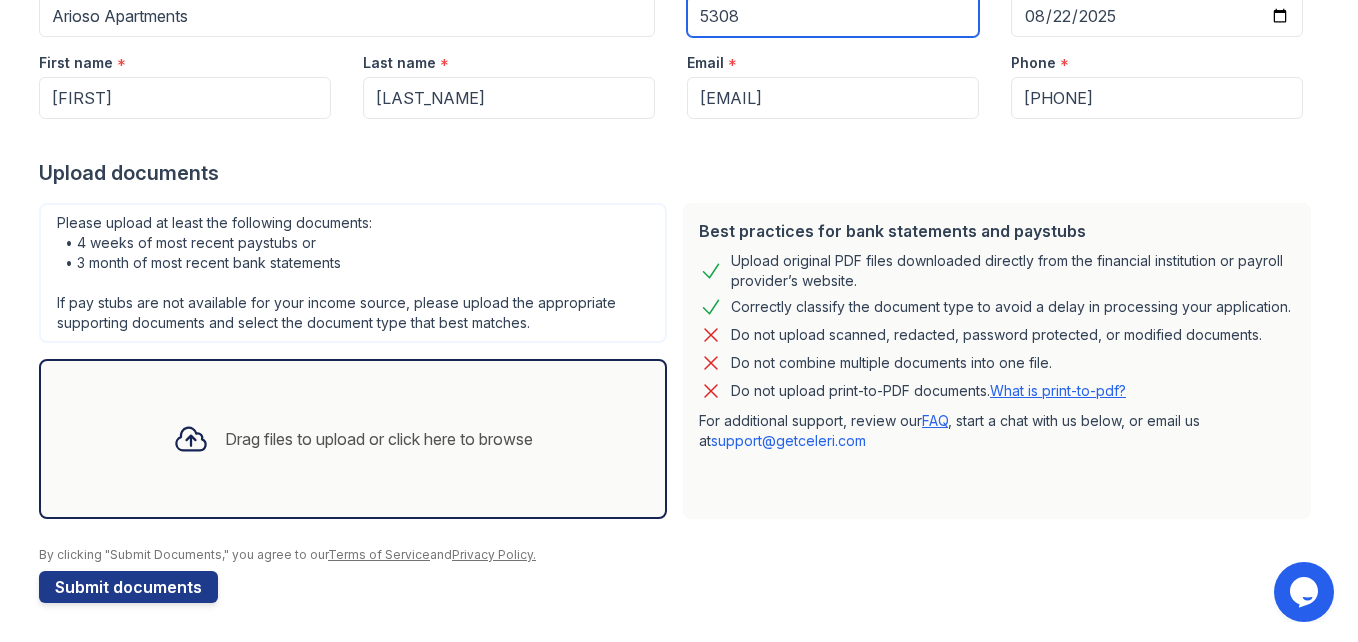 scroll, scrollTop: 250, scrollLeft: 0, axis: vertical 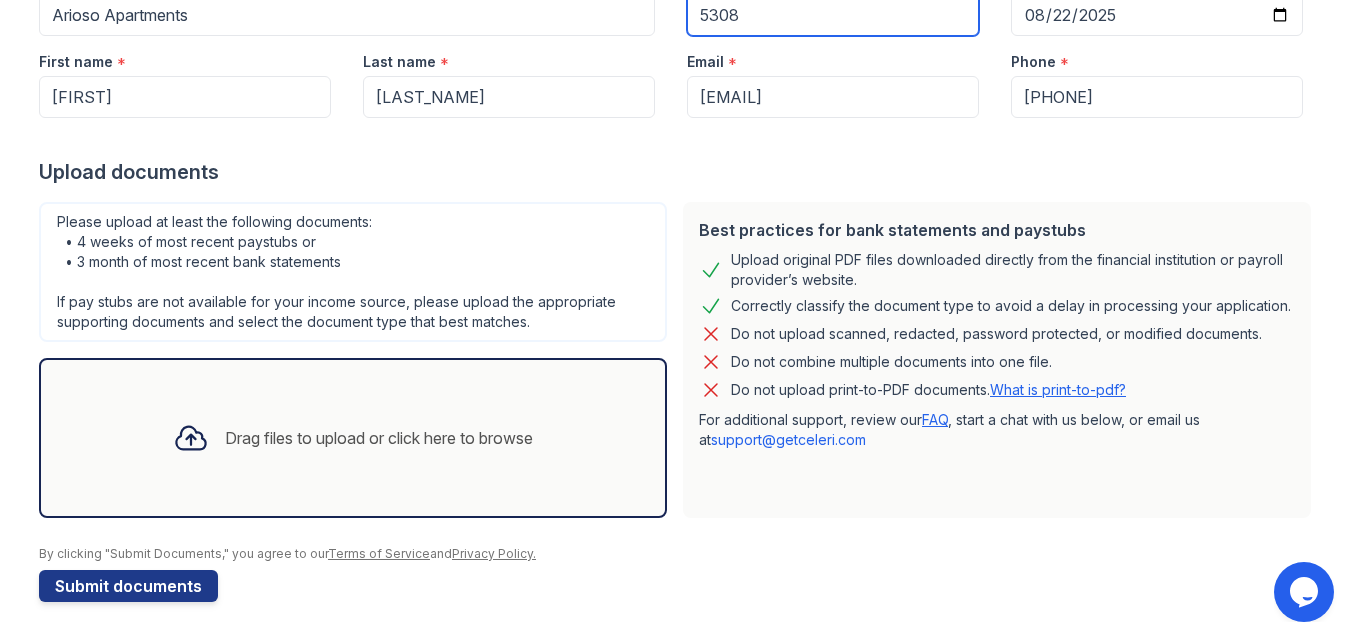 type on "5308" 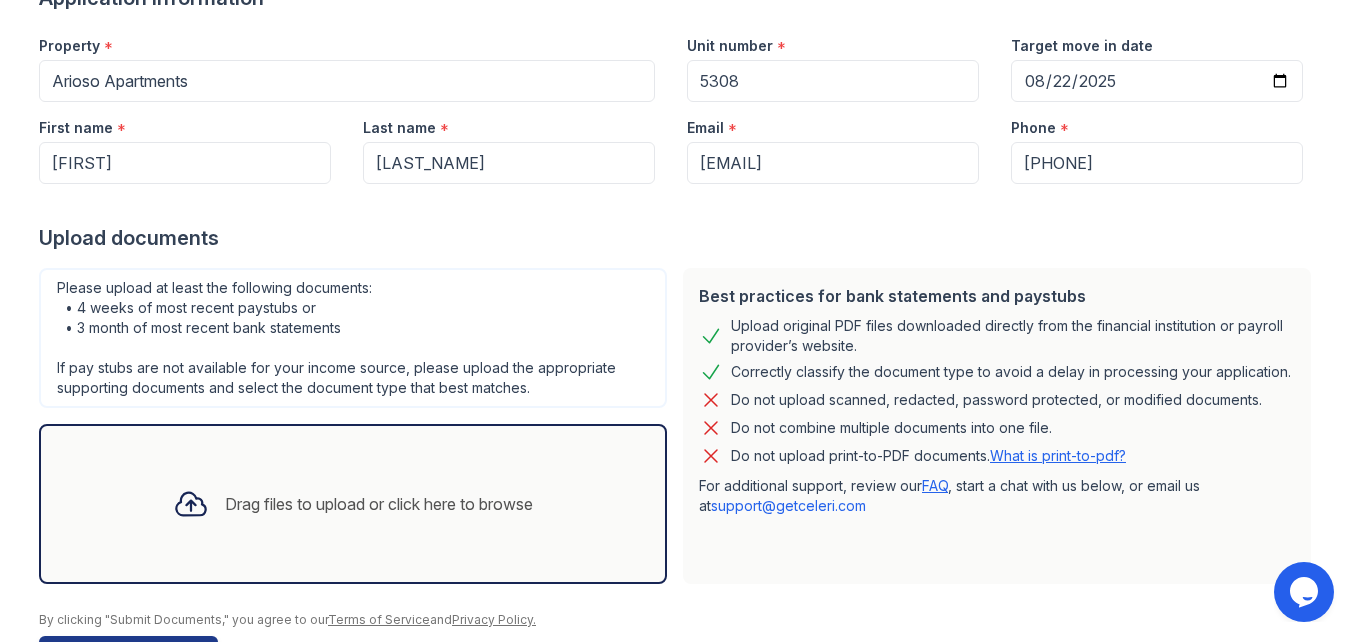 click on "Drag files to upload or click here to browse" at bounding box center (353, 504) 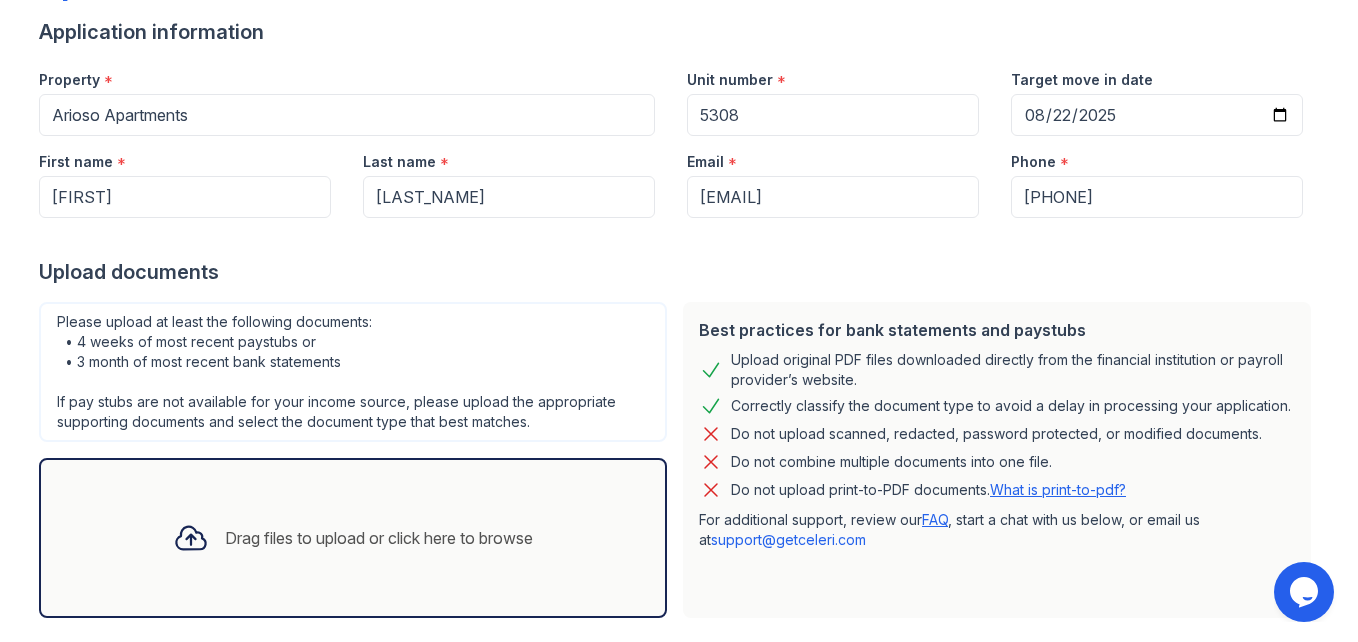 click on "Drag files to upload or click here to browse" at bounding box center (353, 538) 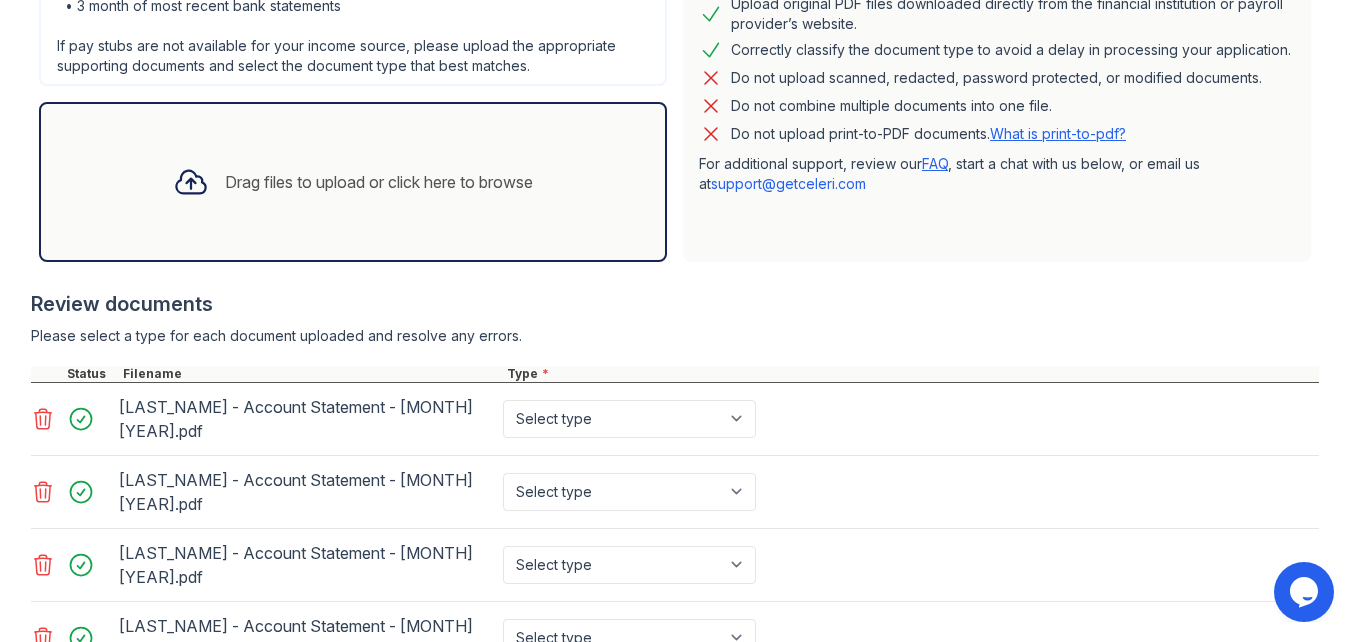 scroll, scrollTop: 650, scrollLeft: 0, axis: vertical 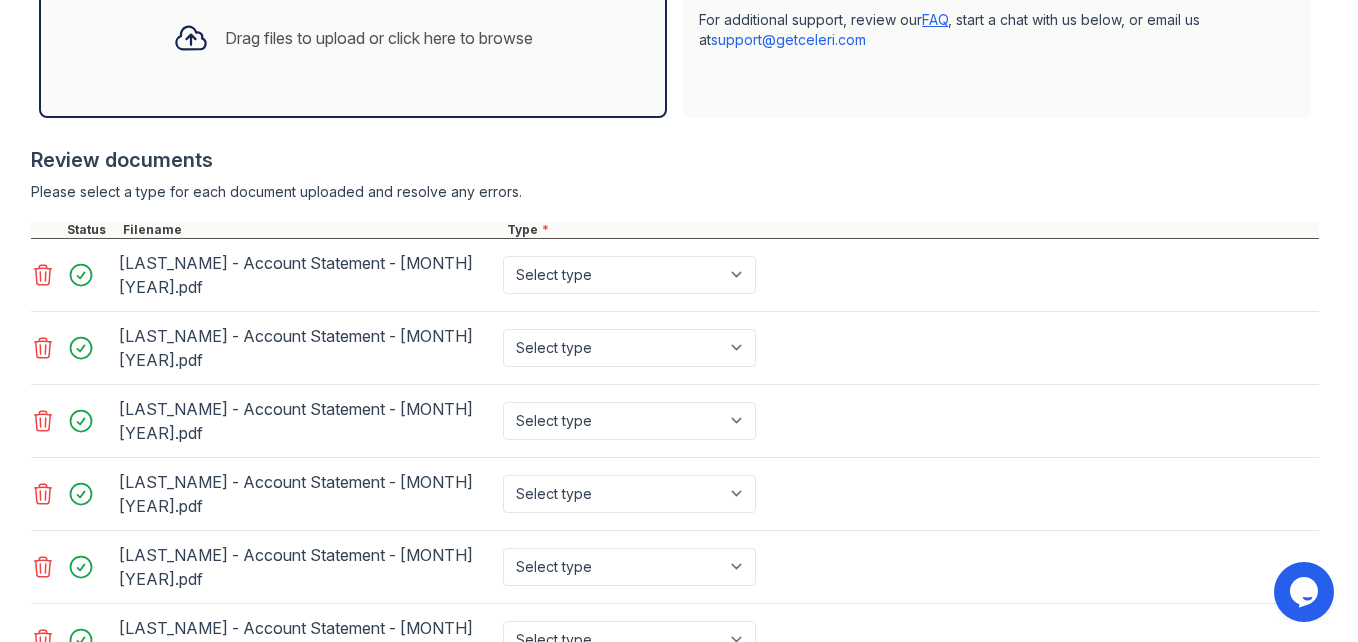 click 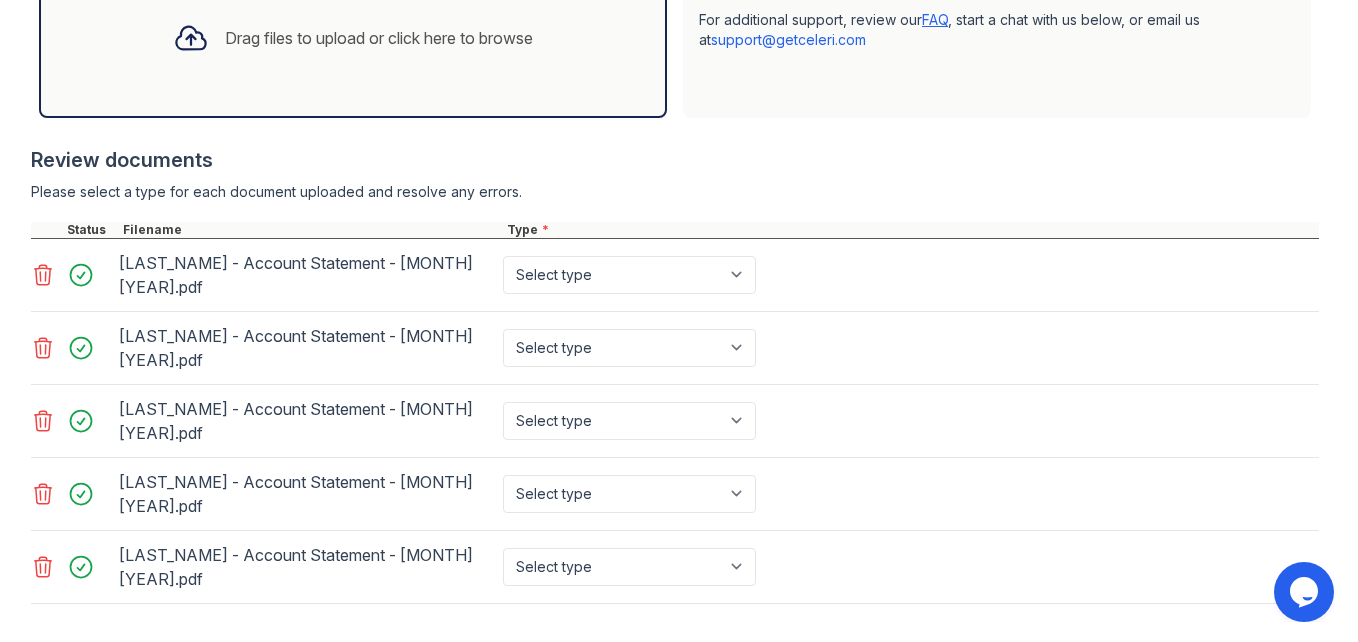 click at bounding box center (45, 567) 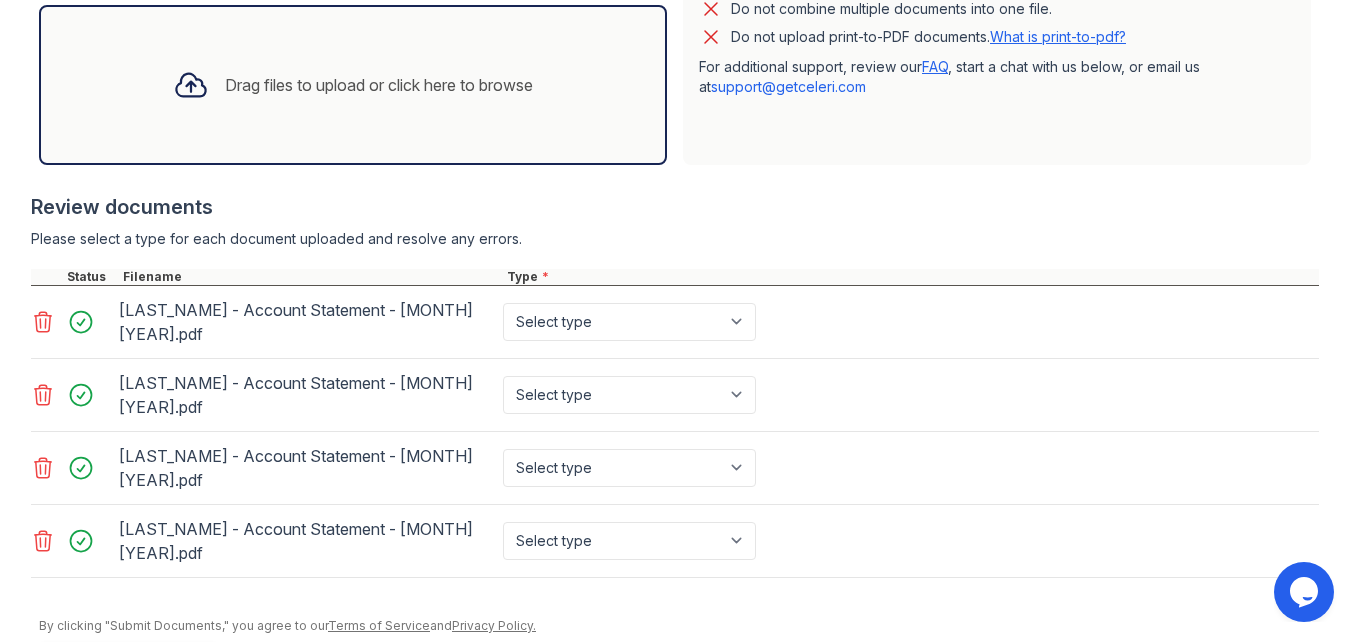 click 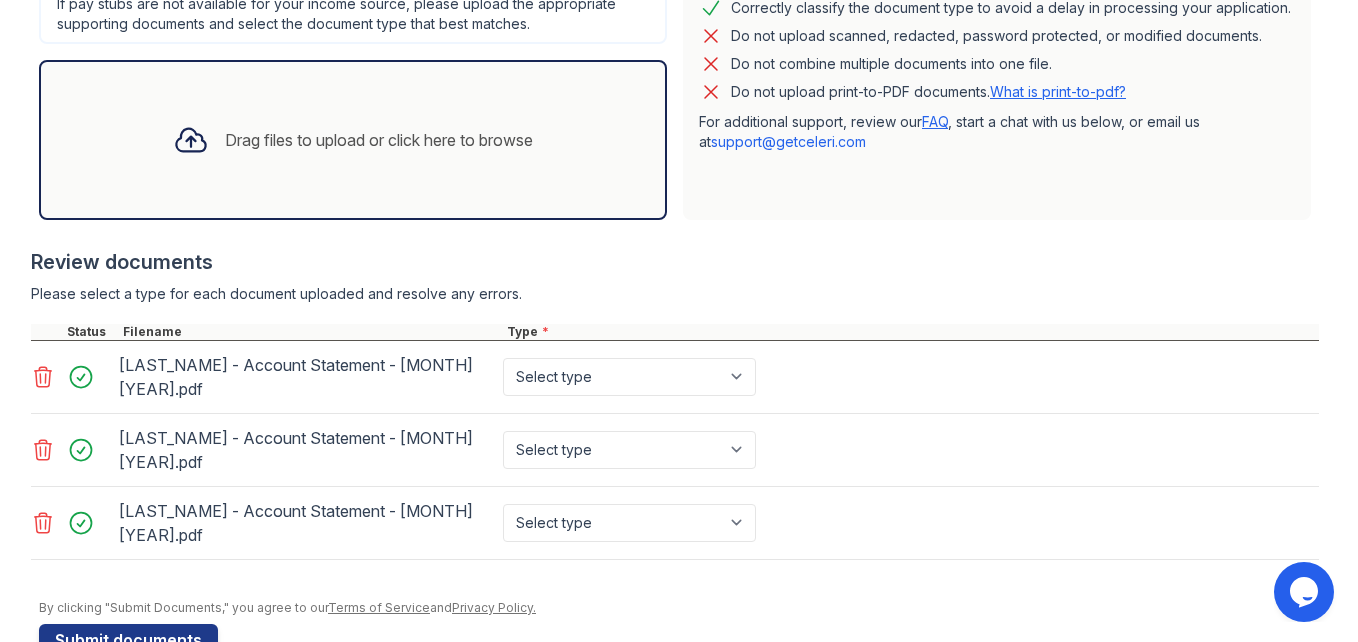 click 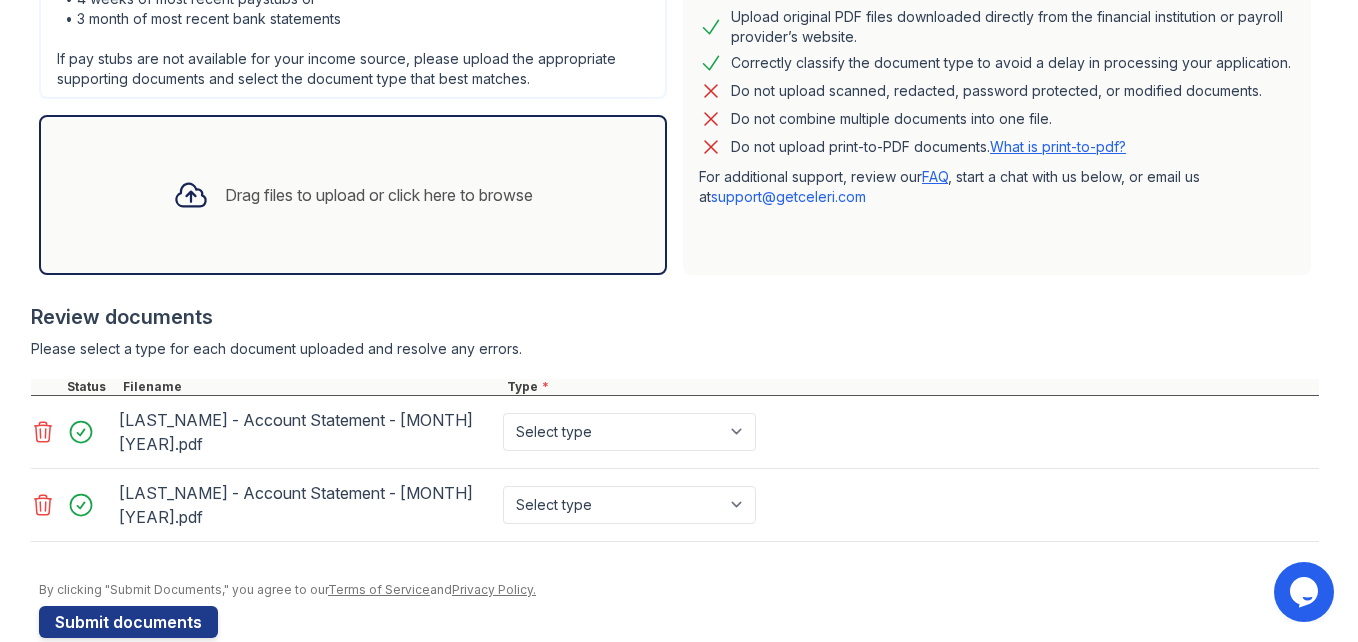 click 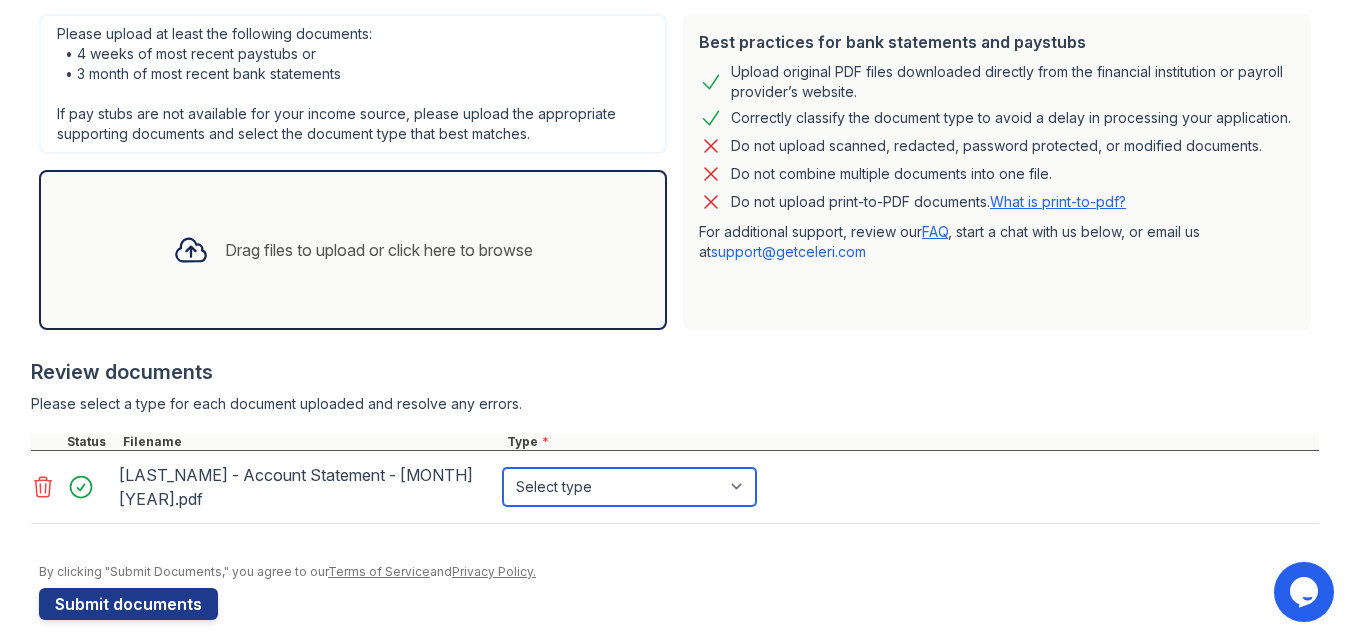 click on "Select type
Paystub
Bank Statement
Offer Letter
Tax Documents
Benefit Award Letter
Investment Account Statement
Other" at bounding box center (629, 487) 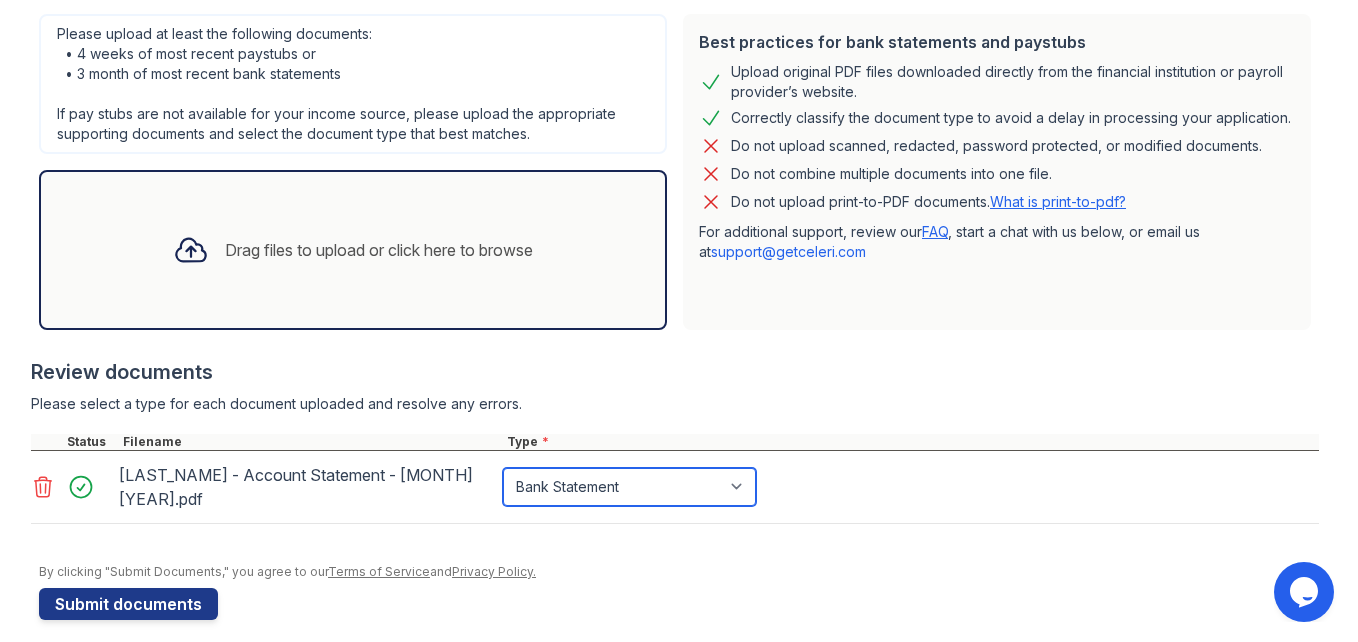 click on "Select type
Paystub
Bank Statement
Offer Letter
Tax Documents
Benefit Award Letter
Investment Account Statement
Other" at bounding box center [629, 487] 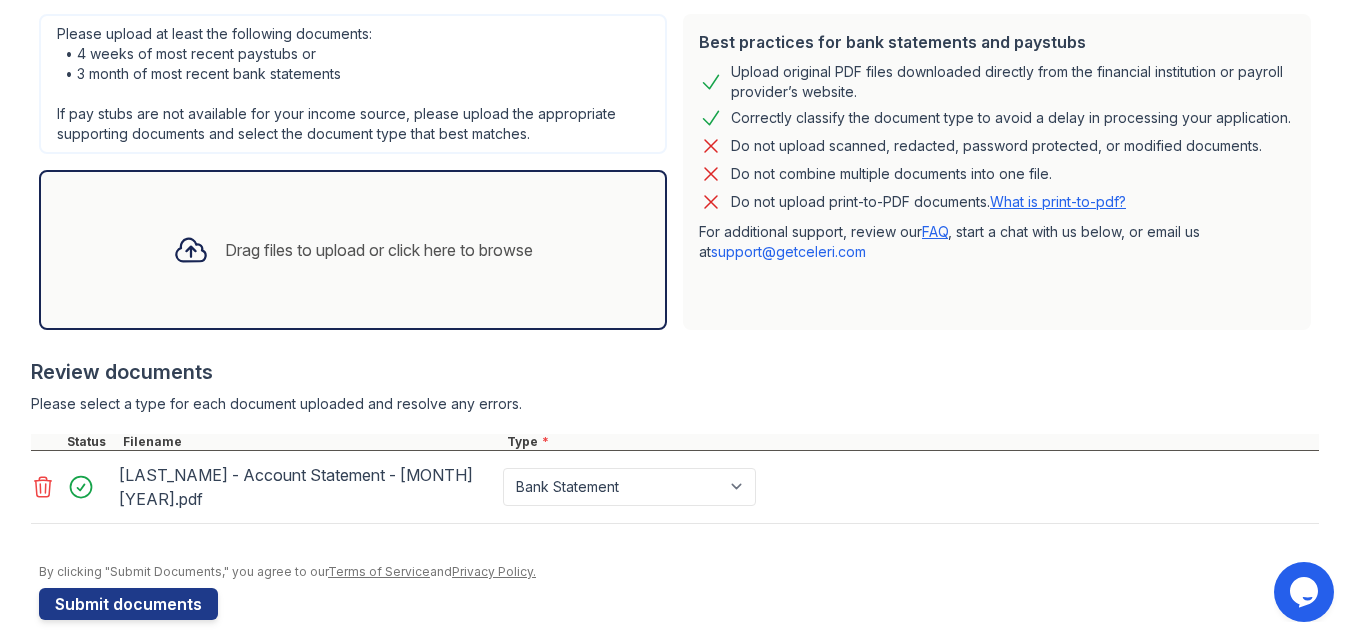 click on "Drag files to upload or click here to browse" at bounding box center [379, 250] 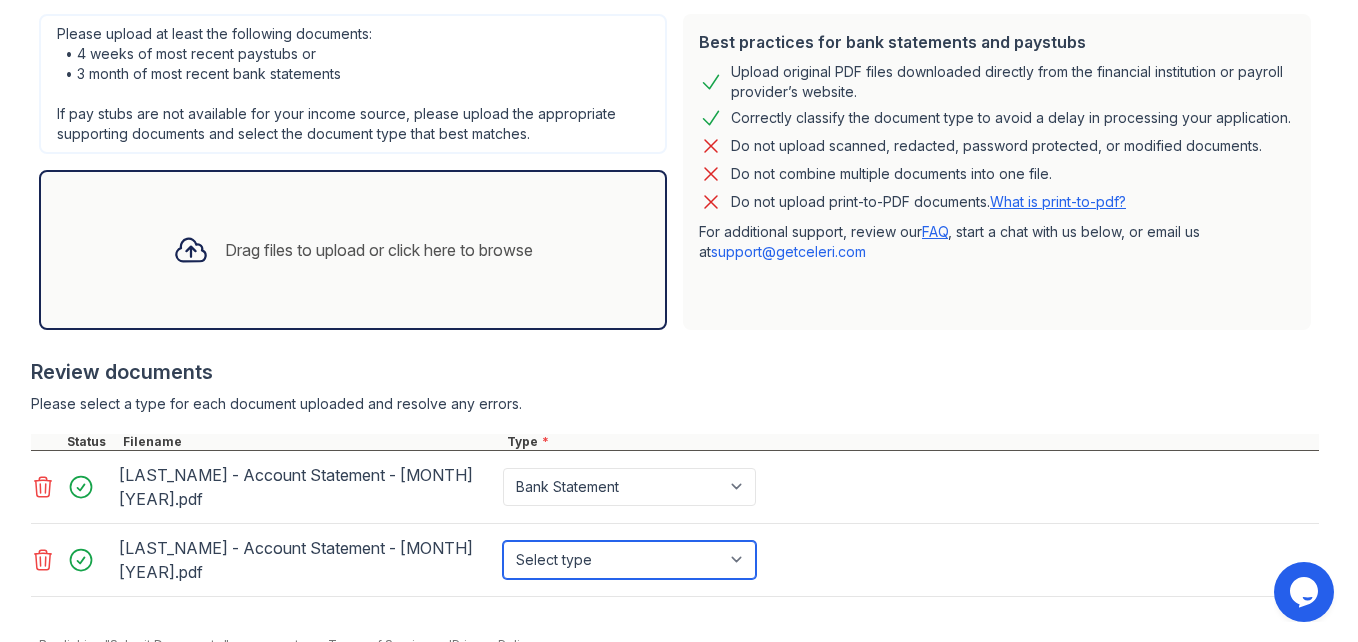 click on "Select type
Paystub
Bank Statement
Offer Letter
Tax Documents
Benefit Award Letter
Investment Account Statement
Other" at bounding box center [629, 560] 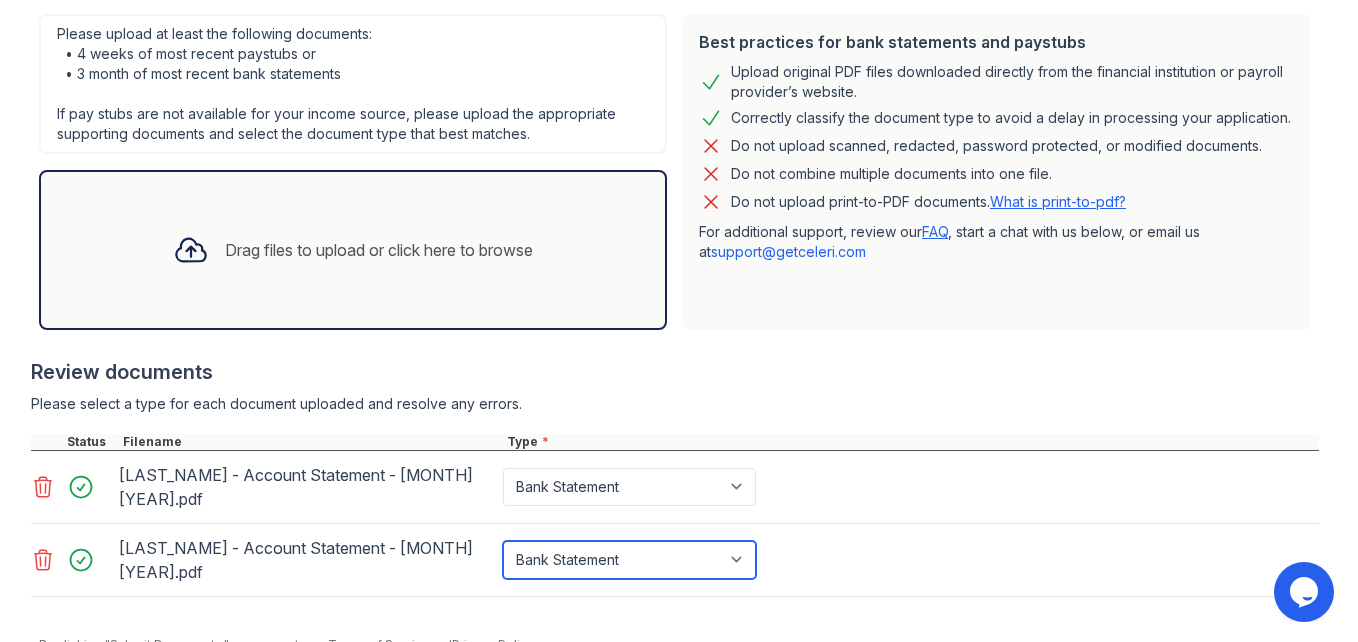 click on "Select type
Paystub
Bank Statement
Offer Letter
Tax Documents
Benefit Award Letter
Investment Account Statement
Other" at bounding box center [629, 560] 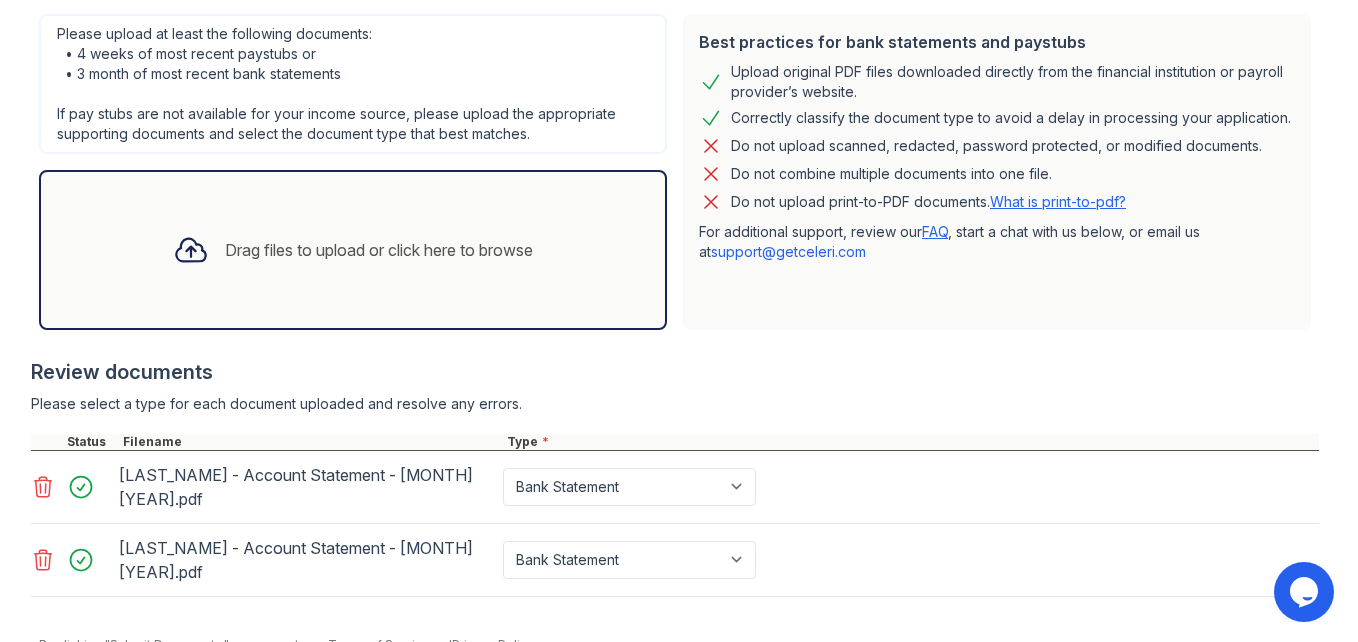 click on "Drag files to upload or click here to browse" at bounding box center (353, 250) 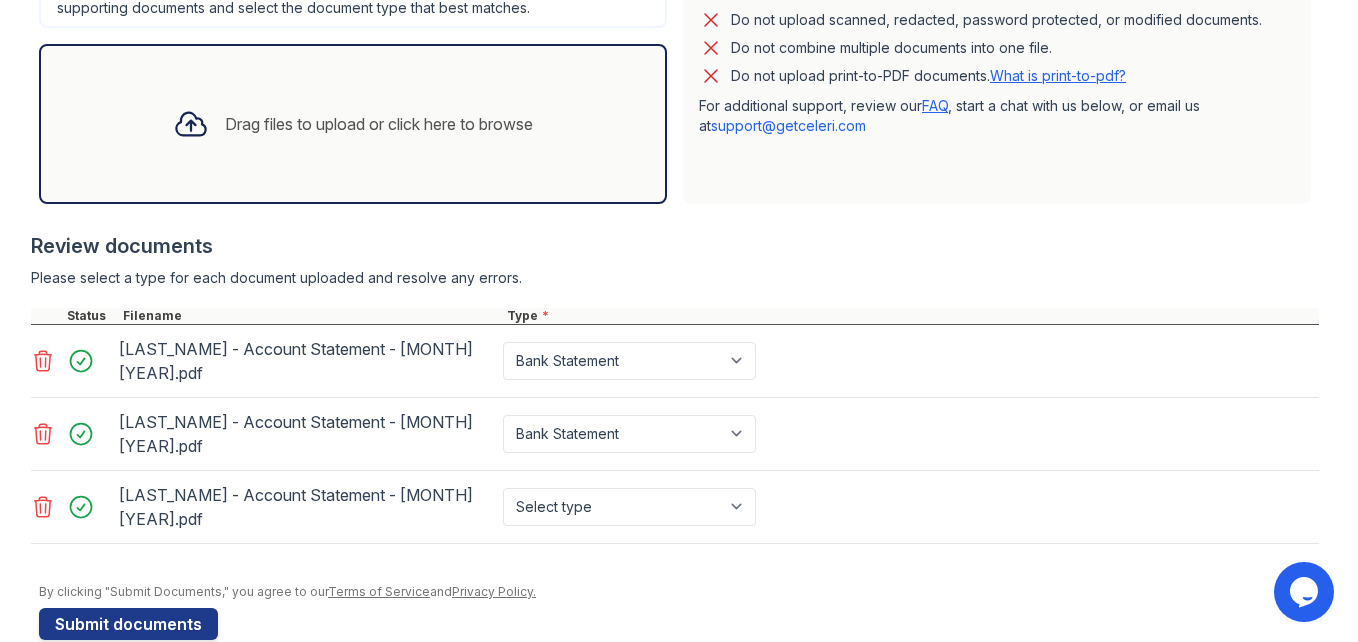 scroll, scrollTop: 566, scrollLeft: 0, axis: vertical 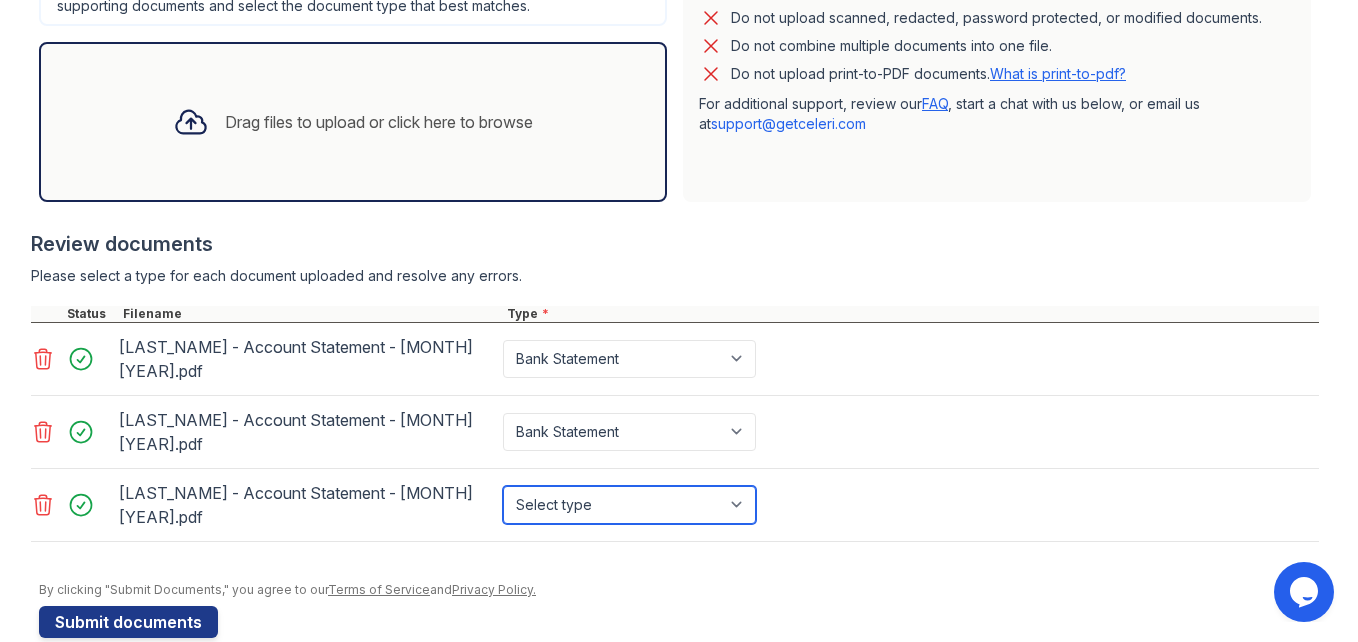 click on "Select type
Paystub
Bank Statement
Offer Letter
Tax Documents
Benefit Award Letter
Investment Account Statement
Other" at bounding box center (629, 505) 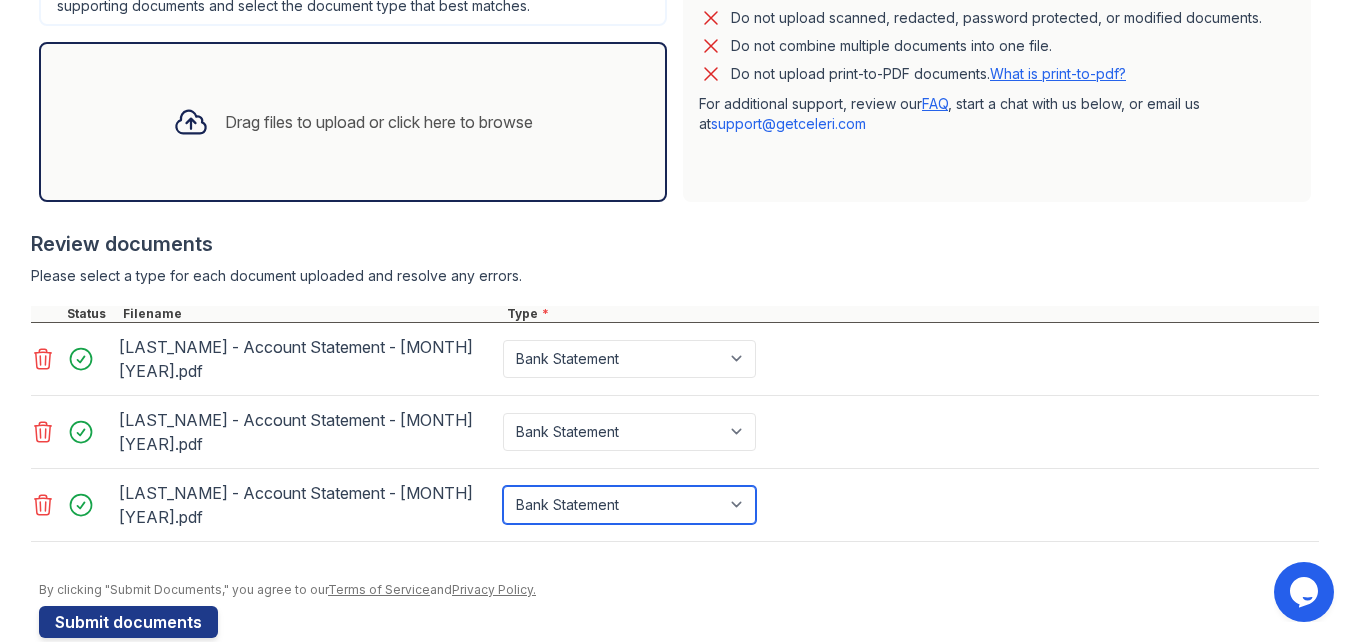 click on "Select type
Paystub
Bank Statement
Offer Letter
Tax Documents
Benefit Award Letter
Investment Account Statement
Other" at bounding box center [629, 505] 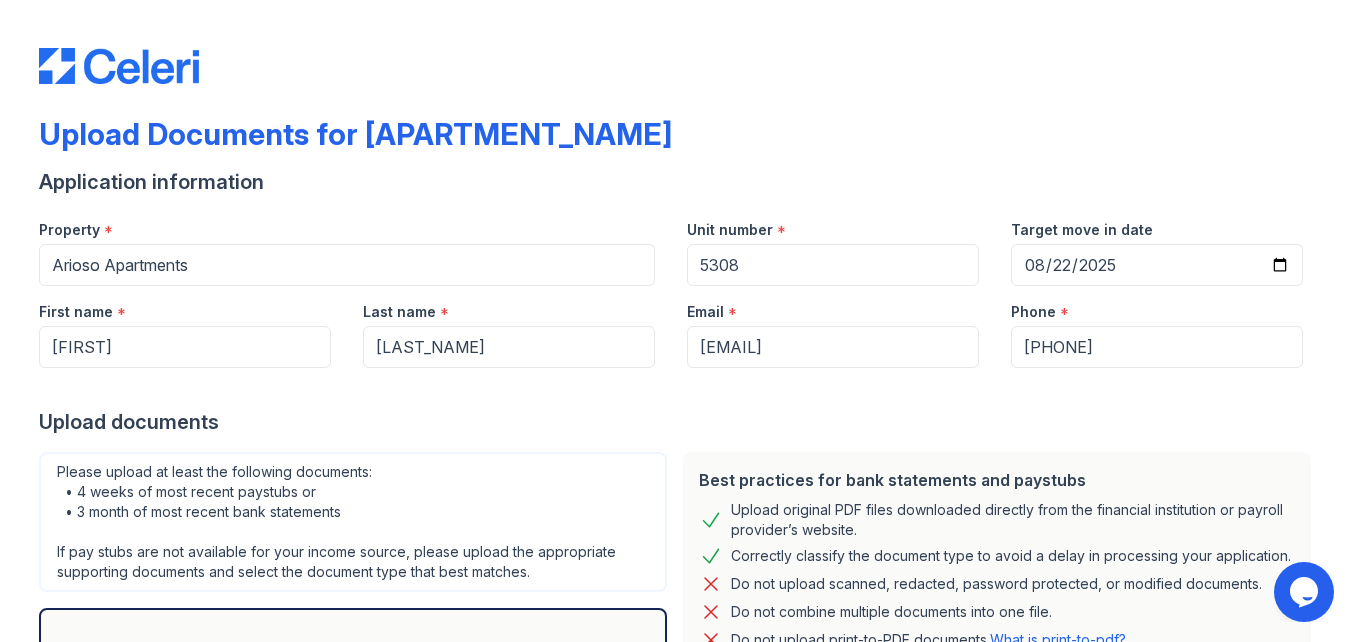 scroll, scrollTop: 100, scrollLeft: 0, axis: vertical 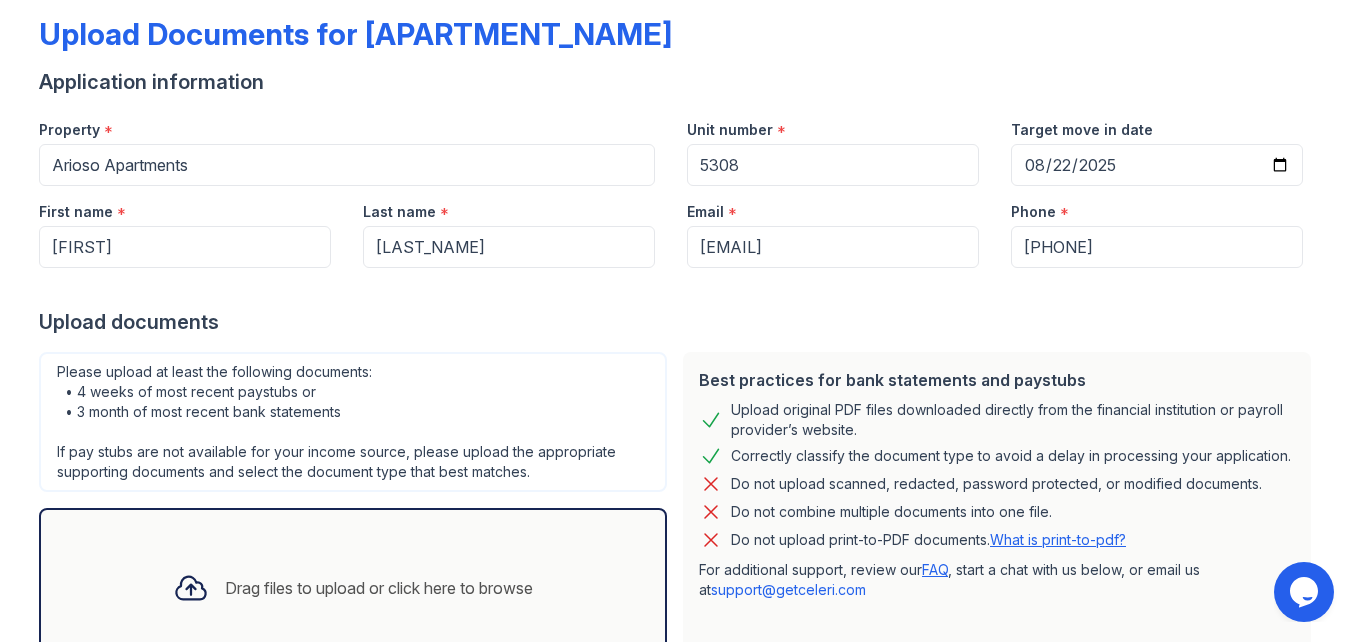 click on "Drag files to upload or click here to browse" at bounding box center (353, 588) 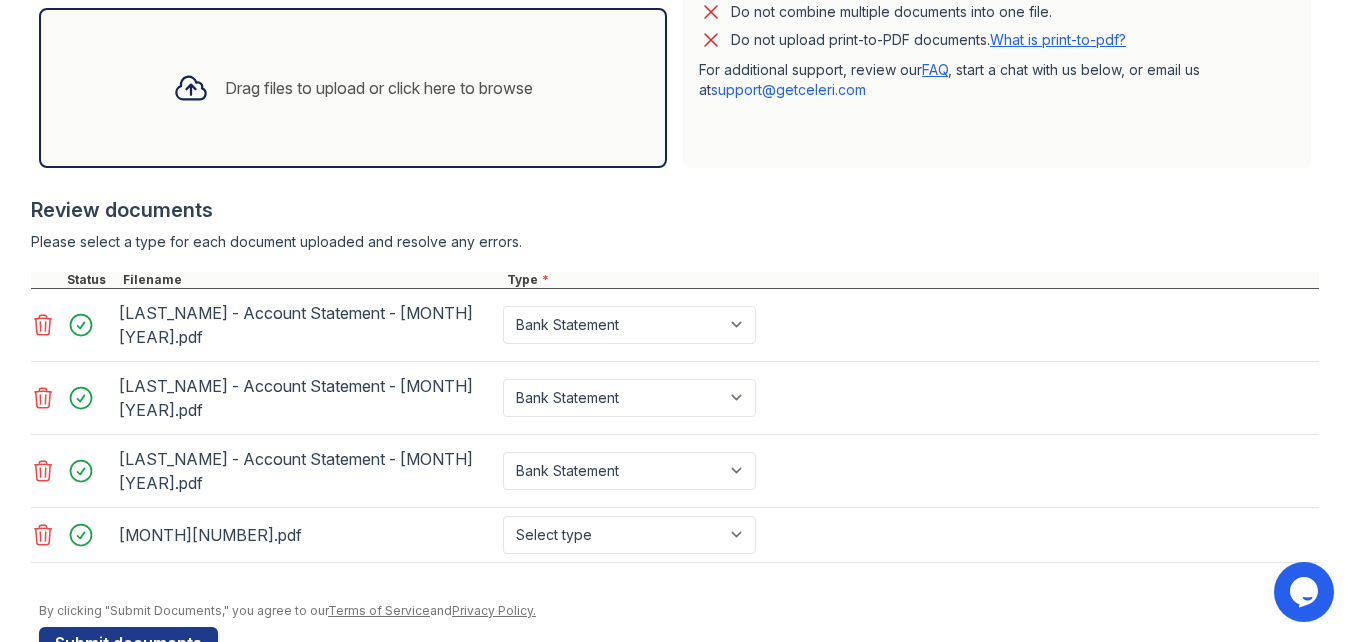 scroll, scrollTop: 100, scrollLeft: 0, axis: vertical 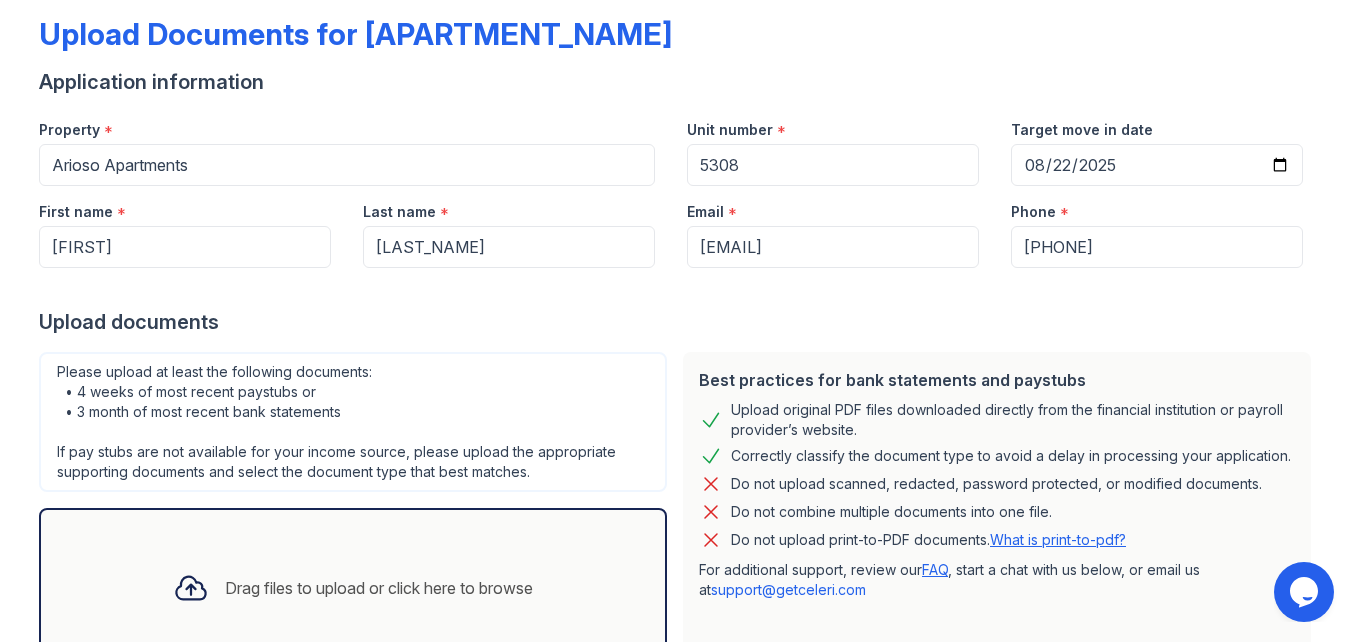 click on "Drag files to upload or click here to browse" at bounding box center [353, 588] 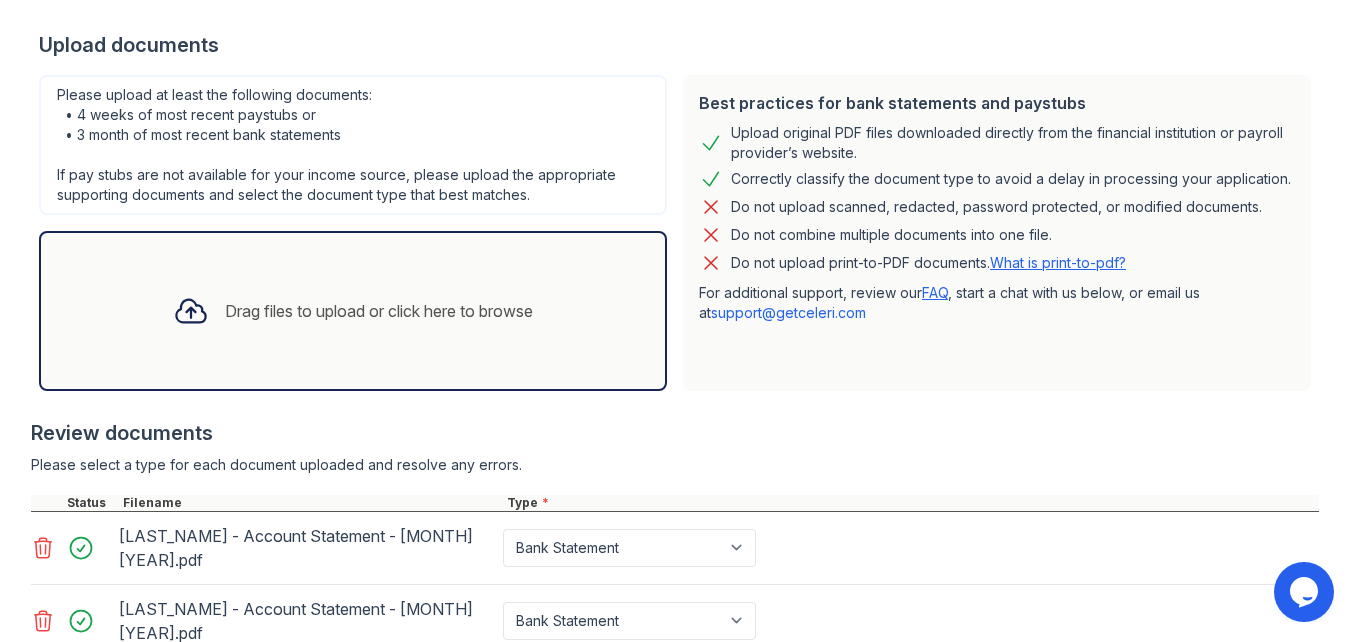 scroll, scrollTop: 300, scrollLeft: 0, axis: vertical 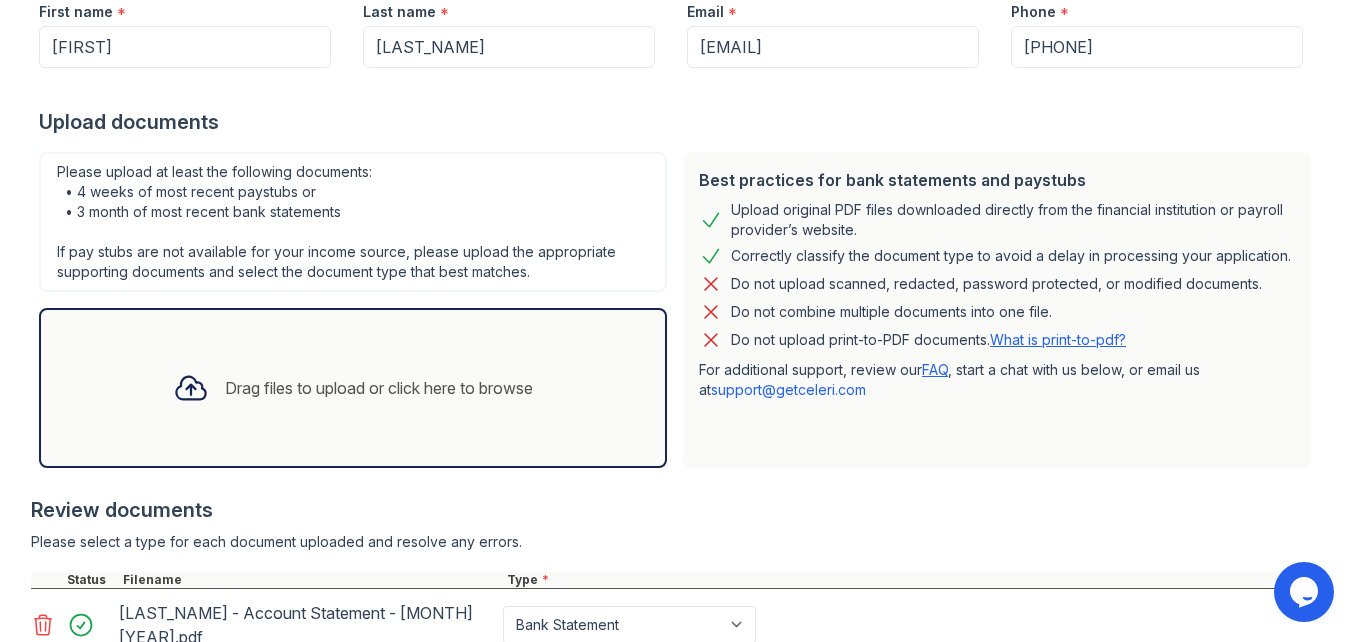 click on "Drag files to upload or click here to browse" at bounding box center [353, 388] 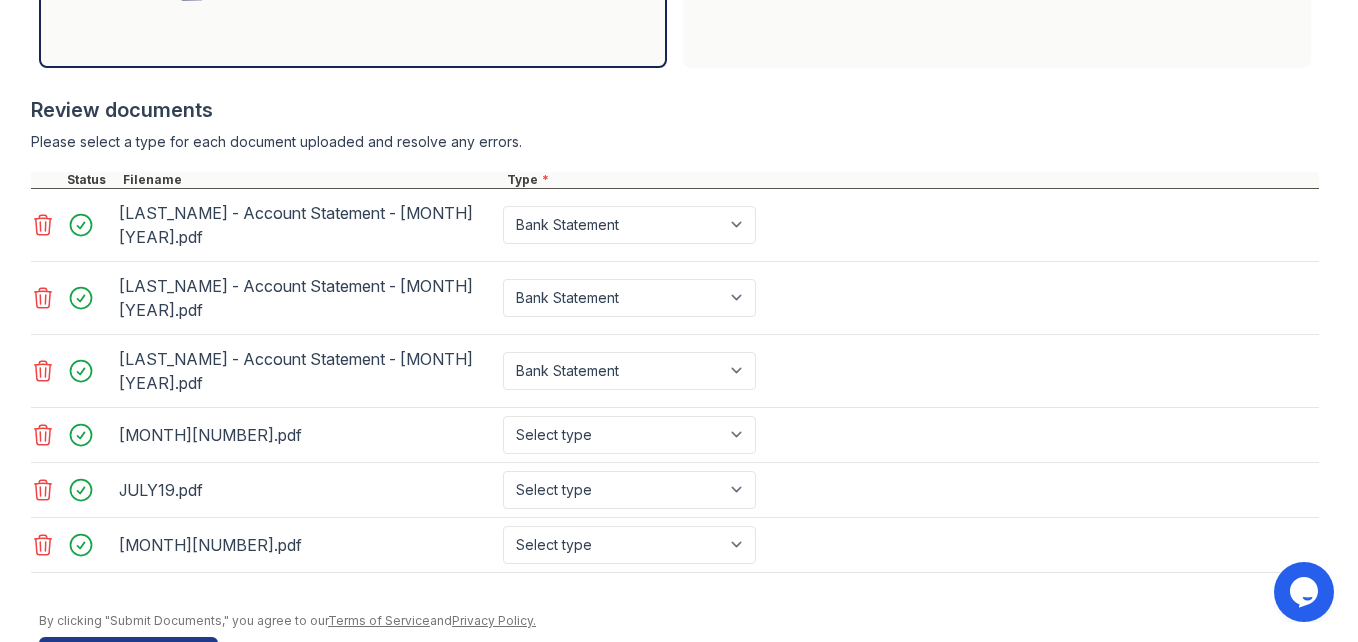 scroll, scrollTop: 731, scrollLeft: 0, axis: vertical 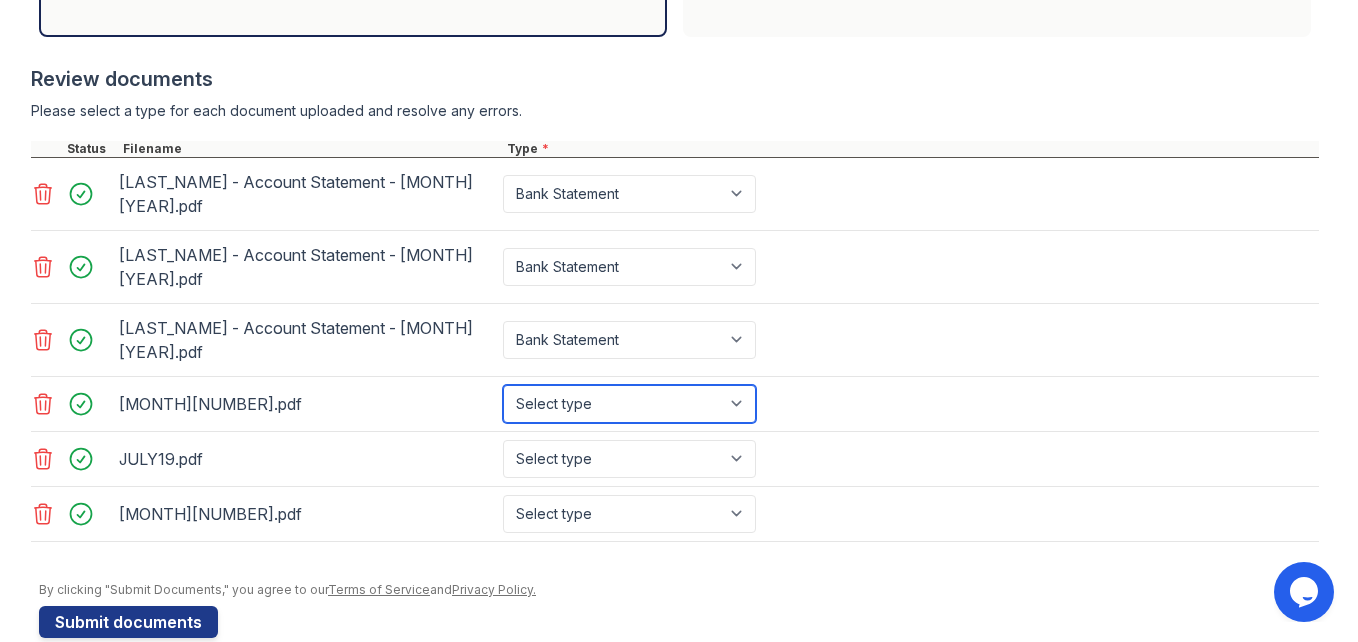 click on "Select type
Paystub
Bank Statement
Offer Letter
Tax Documents
Benefit Award Letter
Investment Account Statement
Other" at bounding box center (629, 404) 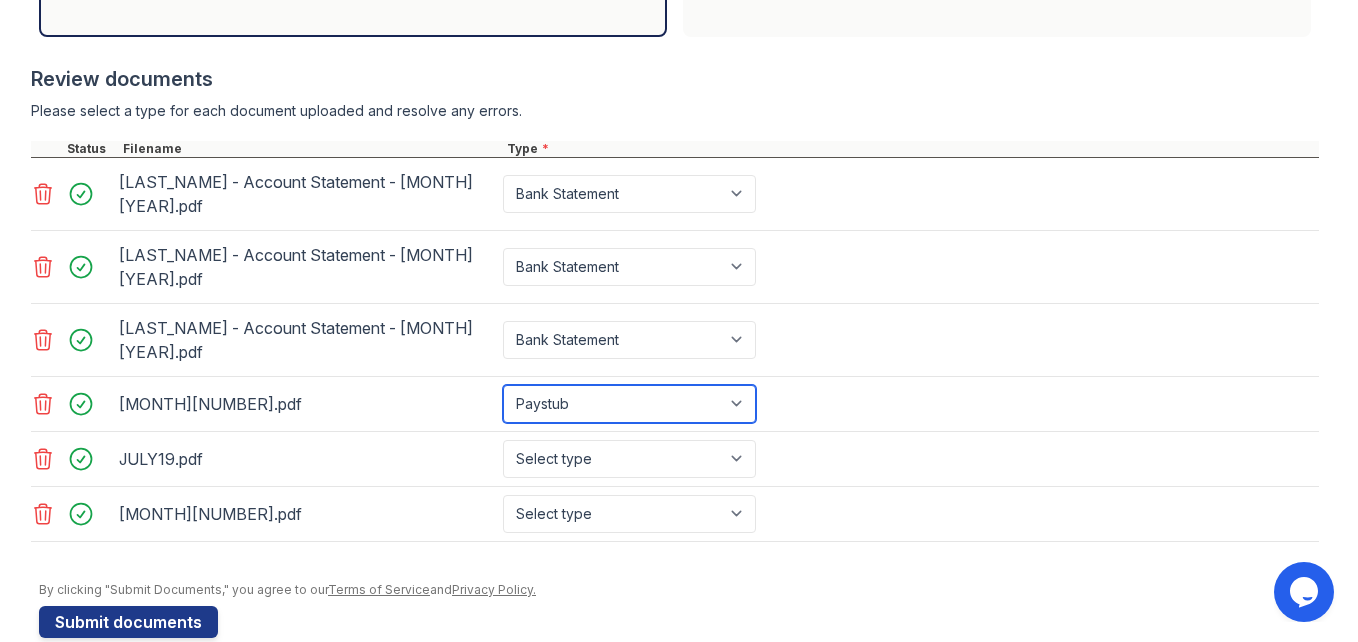click on "Select type
Paystub
Bank Statement
Offer Letter
Tax Documents
Benefit Award Letter
Investment Account Statement
Other" at bounding box center (629, 404) 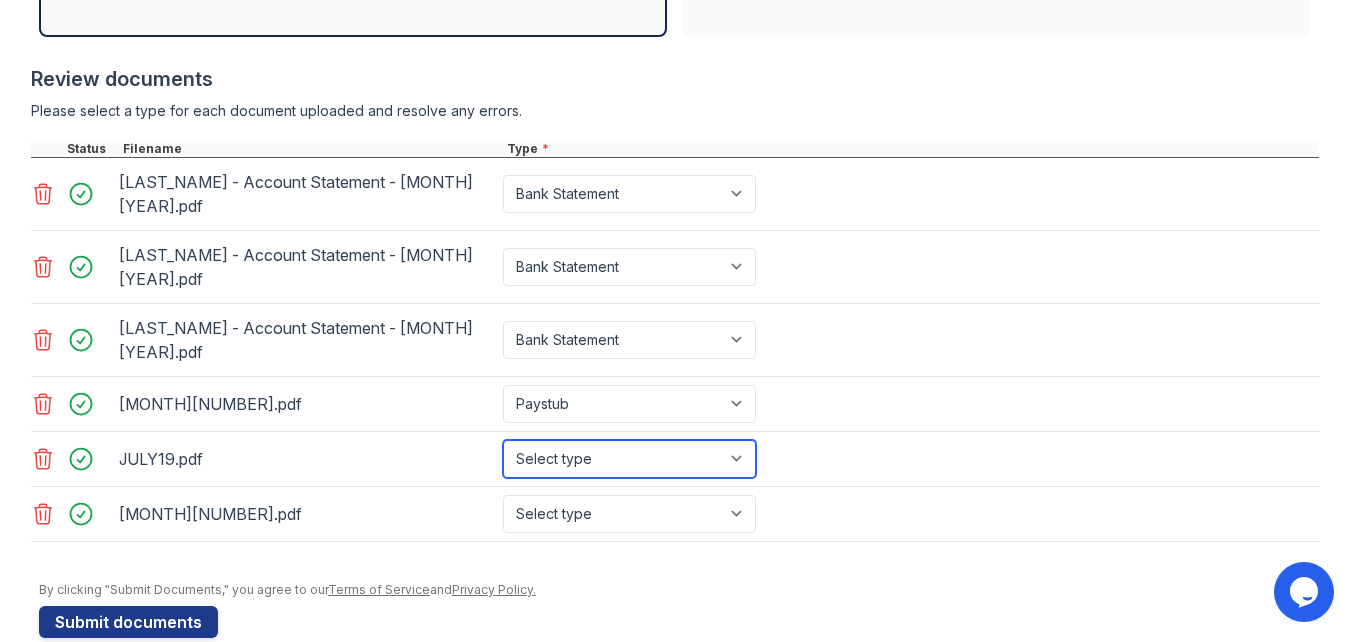 click on "Select type
Paystub
Bank Statement
Offer Letter
Tax Documents
Benefit Award Letter
Investment Account Statement
Other" at bounding box center [629, 459] 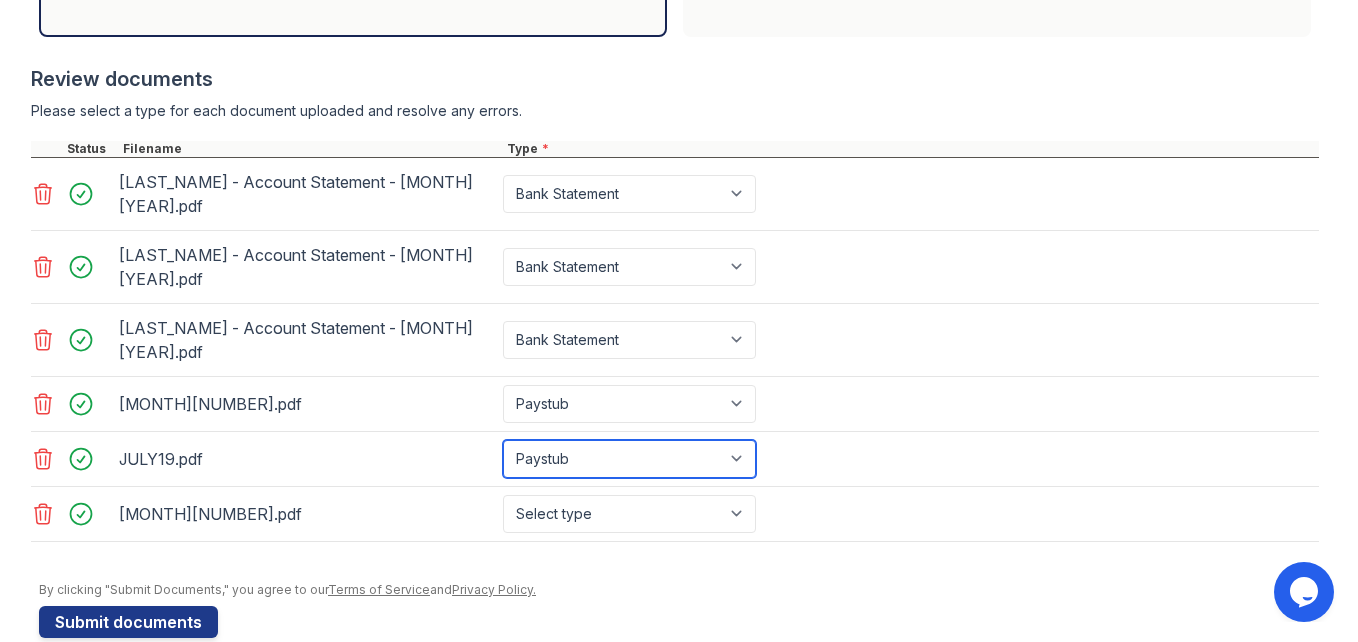 click on "Select type
Paystub
Bank Statement
Offer Letter
Tax Documents
Benefit Award Letter
Investment Account Statement
Other" at bounding box center (629, 459) 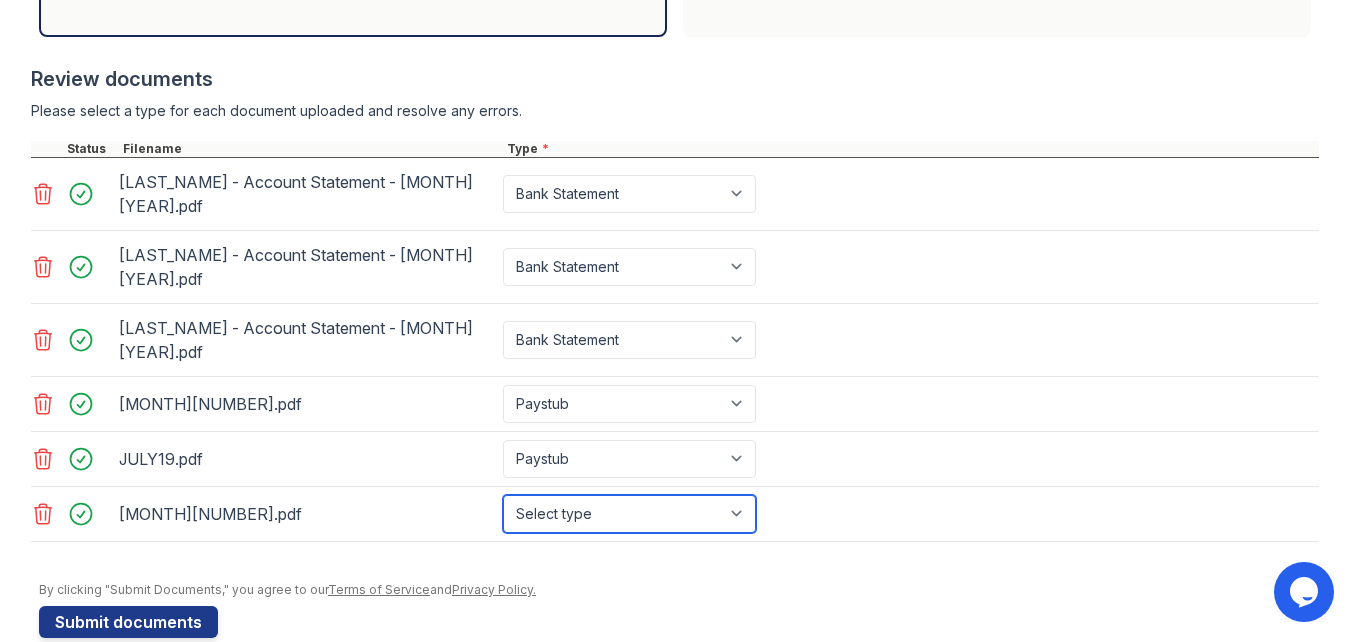 click on "Select type
Paystub
Bank Statement
Offer Letter
Tax Documents
Benefit Award Letter
Investment Account Statement
Other" at bounding box center (629, 514) 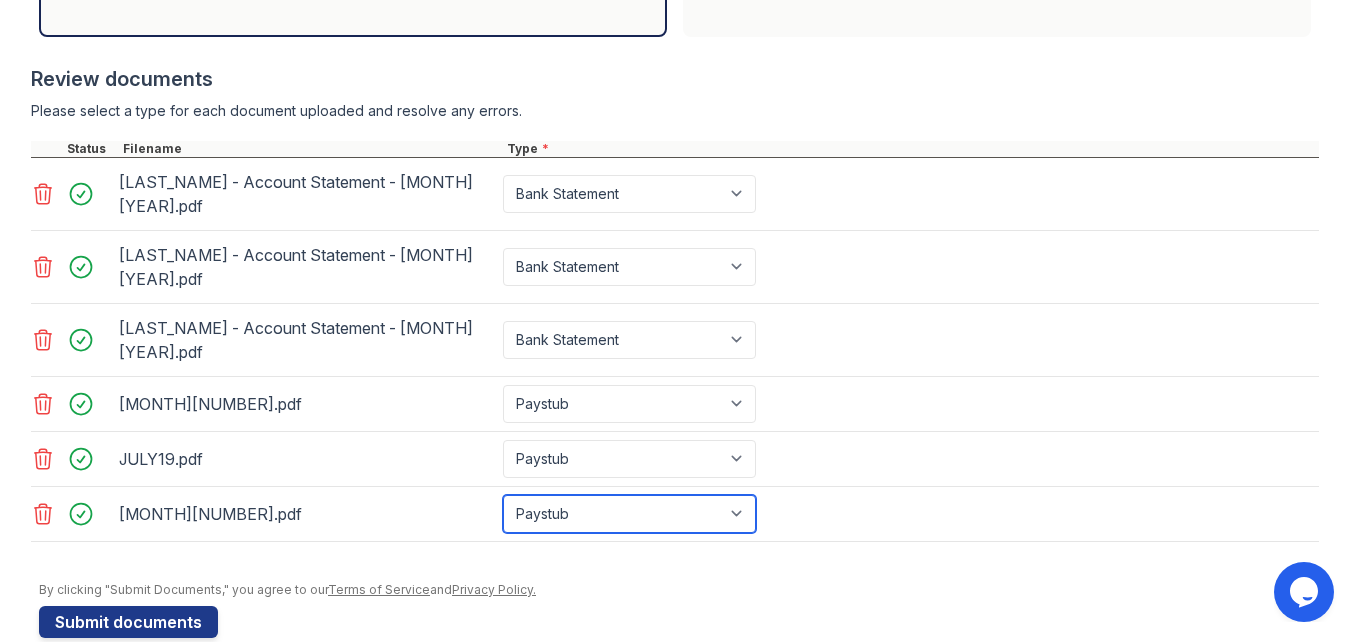 click on "Select type
Paystub
Bank Statement
Offer Letter
Tax Documents
Benefit Award Letter
Investment Account Statement
Other" at bounding box center (629, 514) 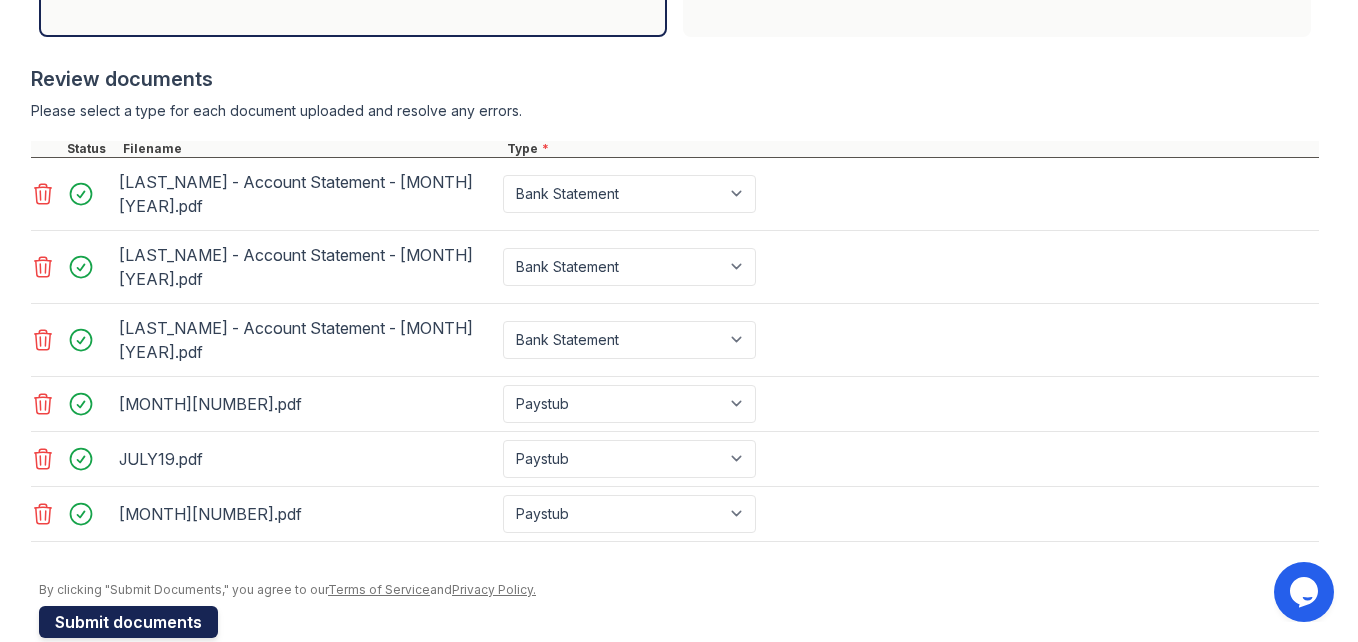 click on "Submit documents" at bounding box center [128, 622] 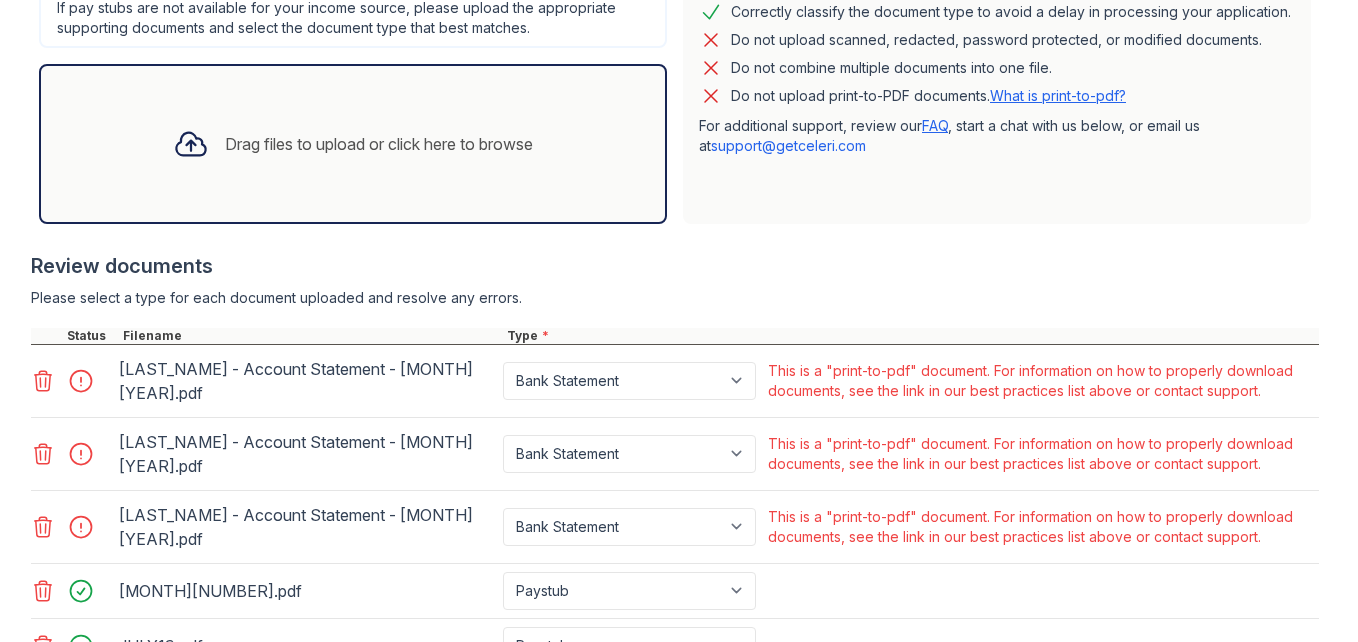 scroll, scrollTop: 700, scrollLeft: 0, axis: vertical 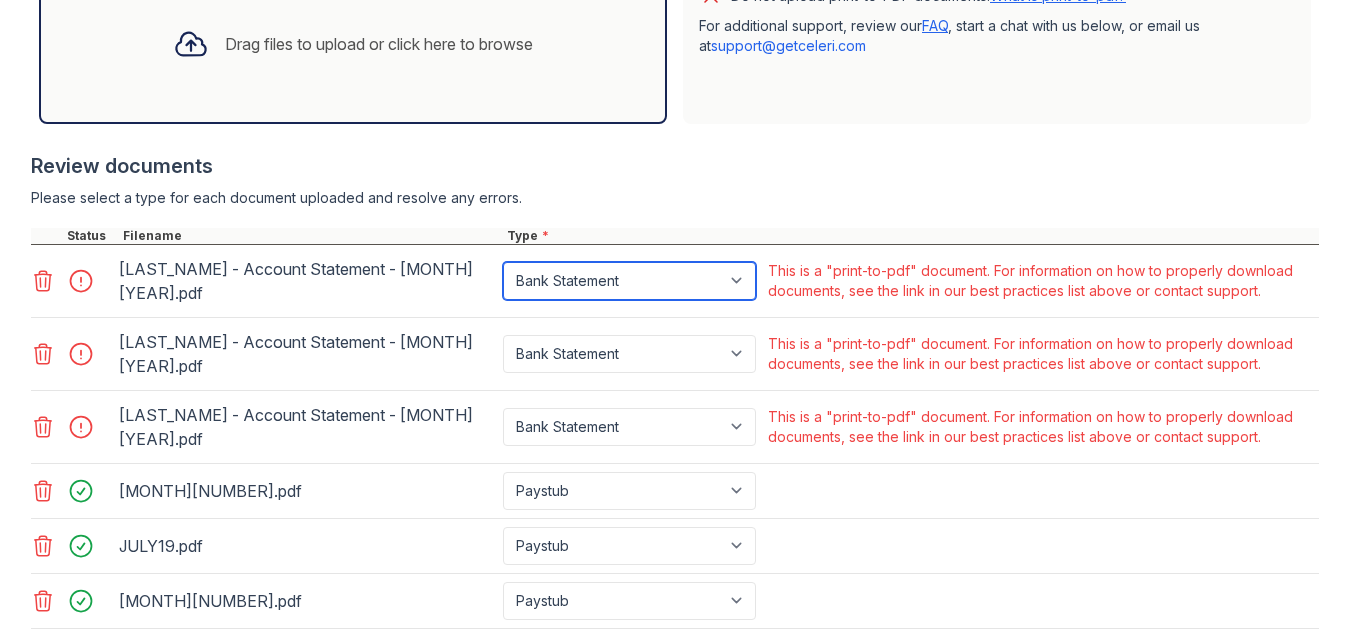 click on "Paystub
Bank Statement
Offer Letter
Tax Documents
Benefit Award Letter
Investment Account Statement
Other" at bounding box center [629, 281] 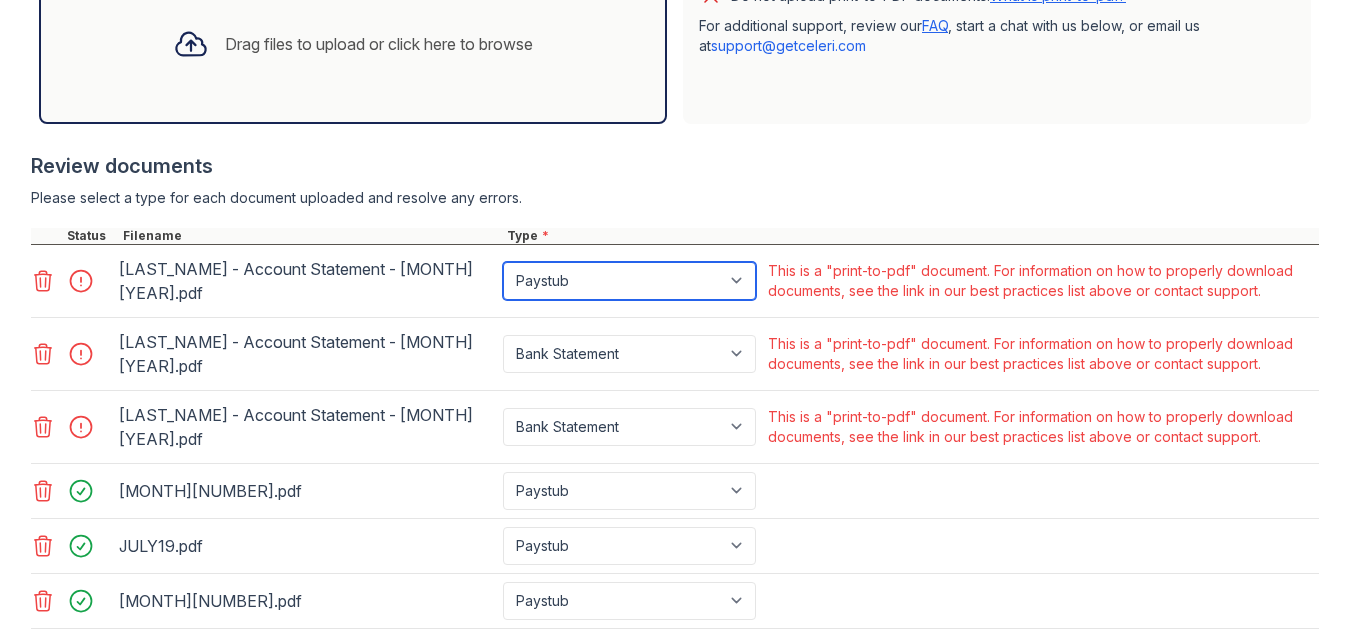 click on "Paystub
Bank Statement
Offer Letter
Tax Documents
Benefit Award Letter
Investment Account Statement
Other" at bounding box center [629, 281] 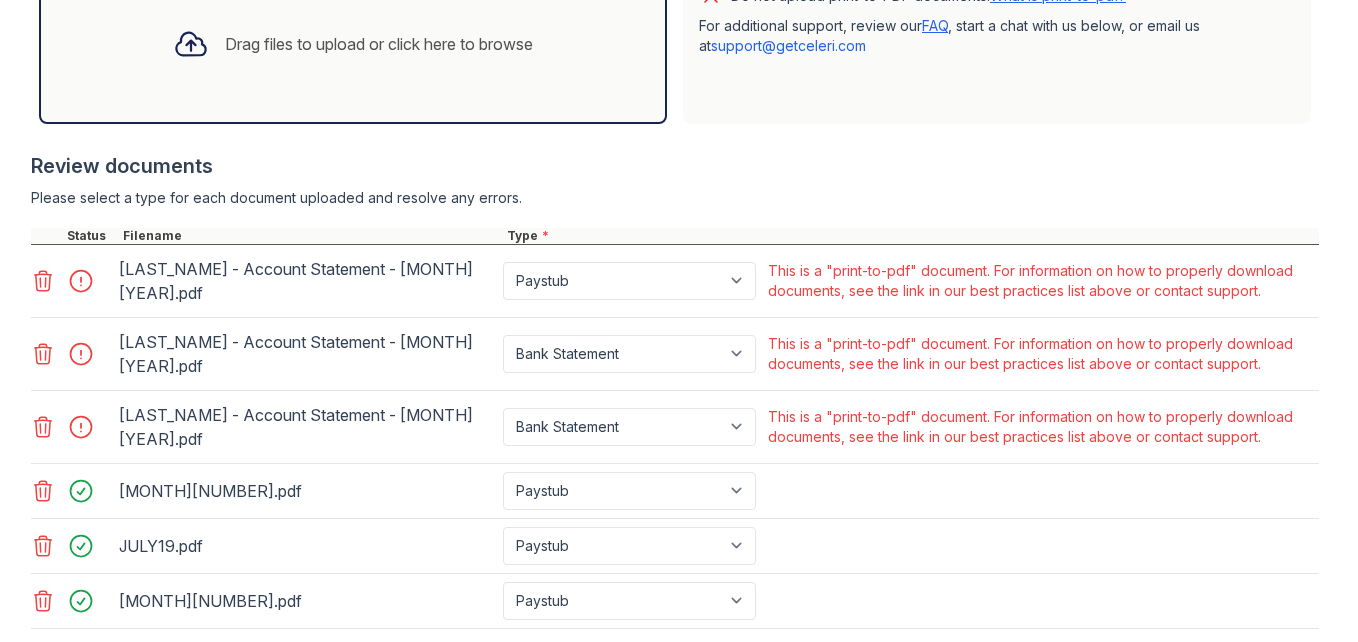 click 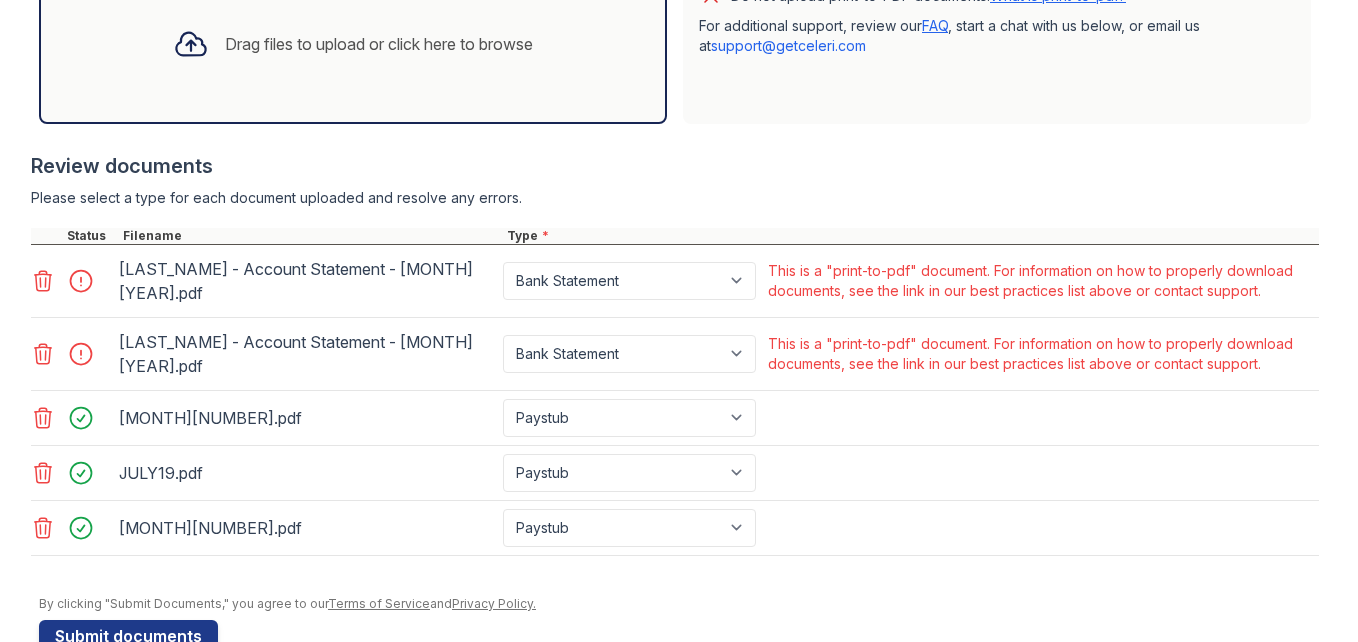 click 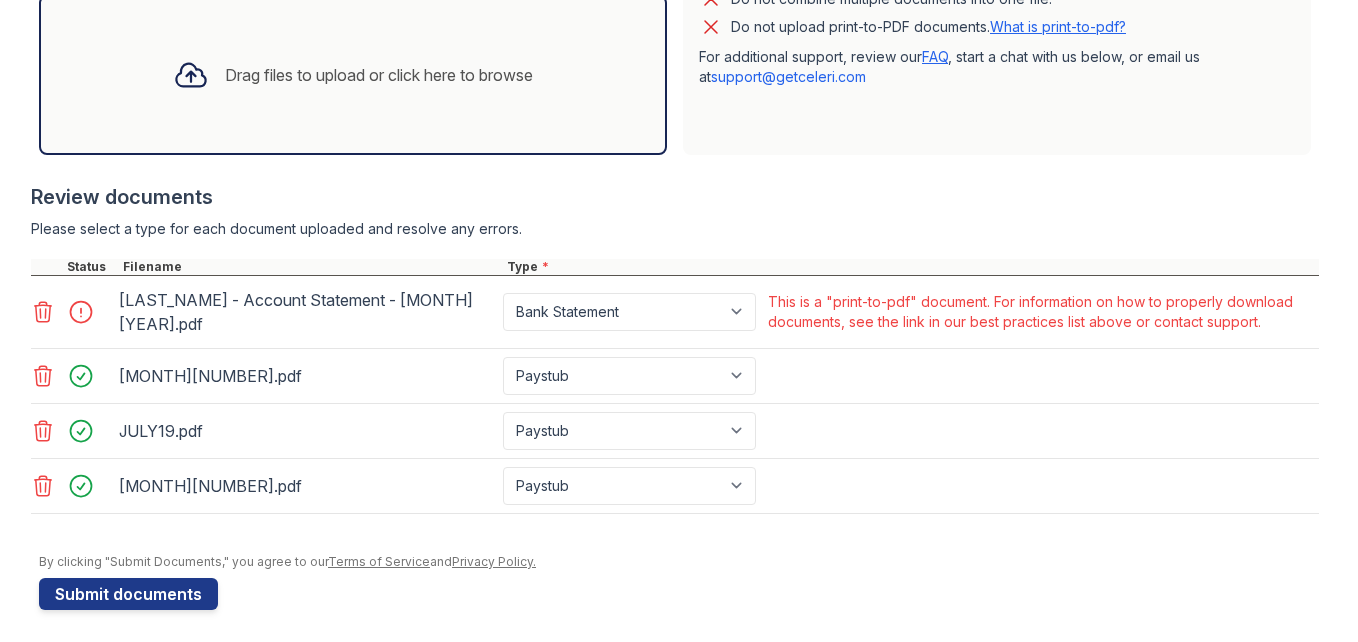 click 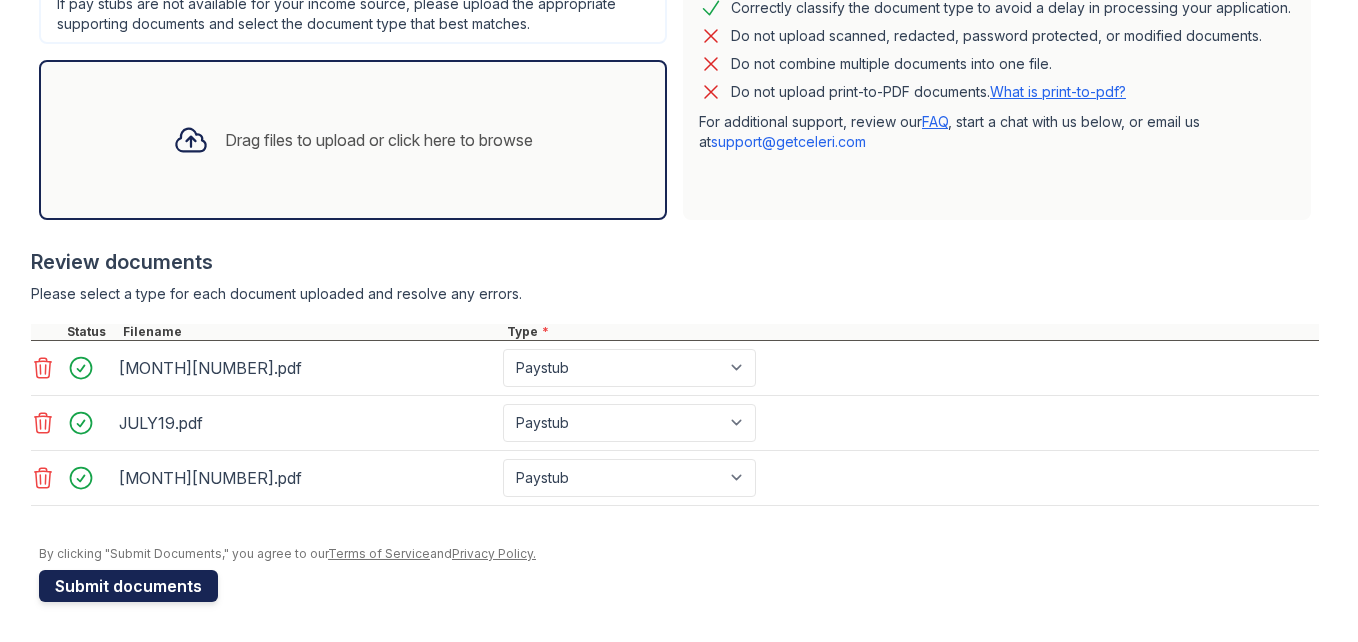 click on "Submit documents" at bounding box center [128, 586] 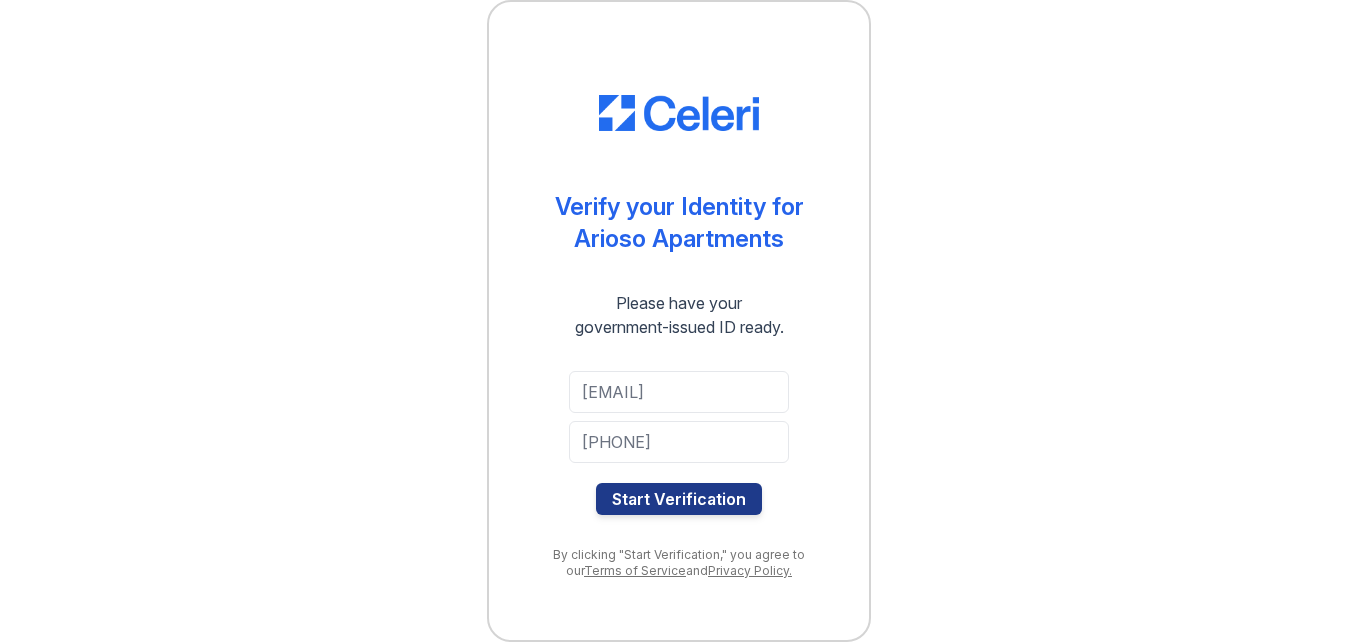 scroll, scrollTop: 0, scrollLeft: 0, axis: both 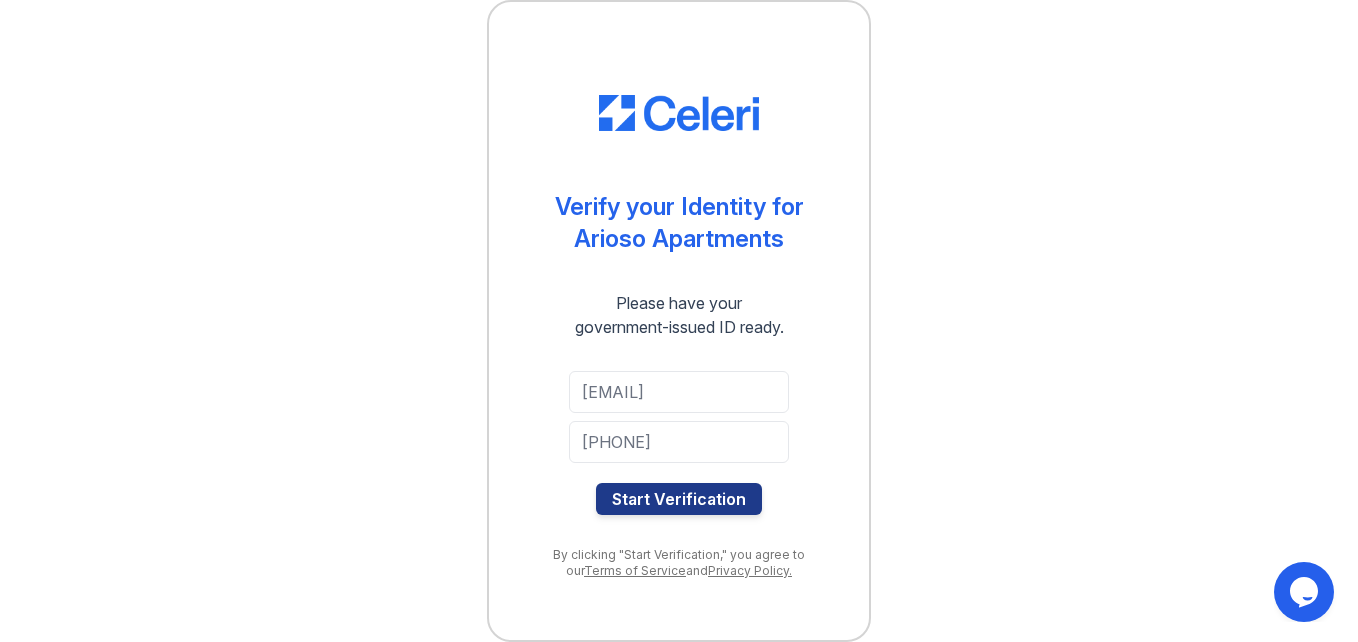 click on "Verify your Identity for
Arioso Apartments
Please have your
government-issued ID ready.
Roberta.dupree@yahoo.com
+14693341467
Start Verification
By clicking "Start Verification," you agree to our
Terms of Service
and
Privacy Policy." at bounding box center [679, 321] 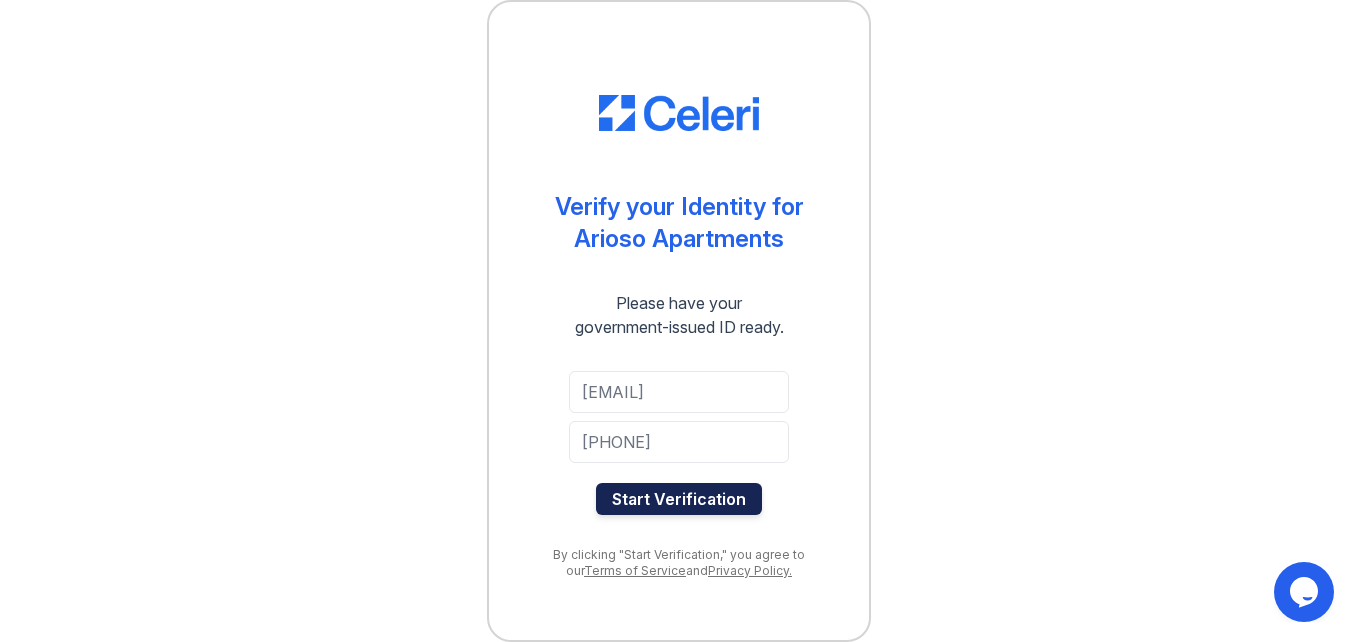click on "Start Verification" at bounding box center [679, 499] 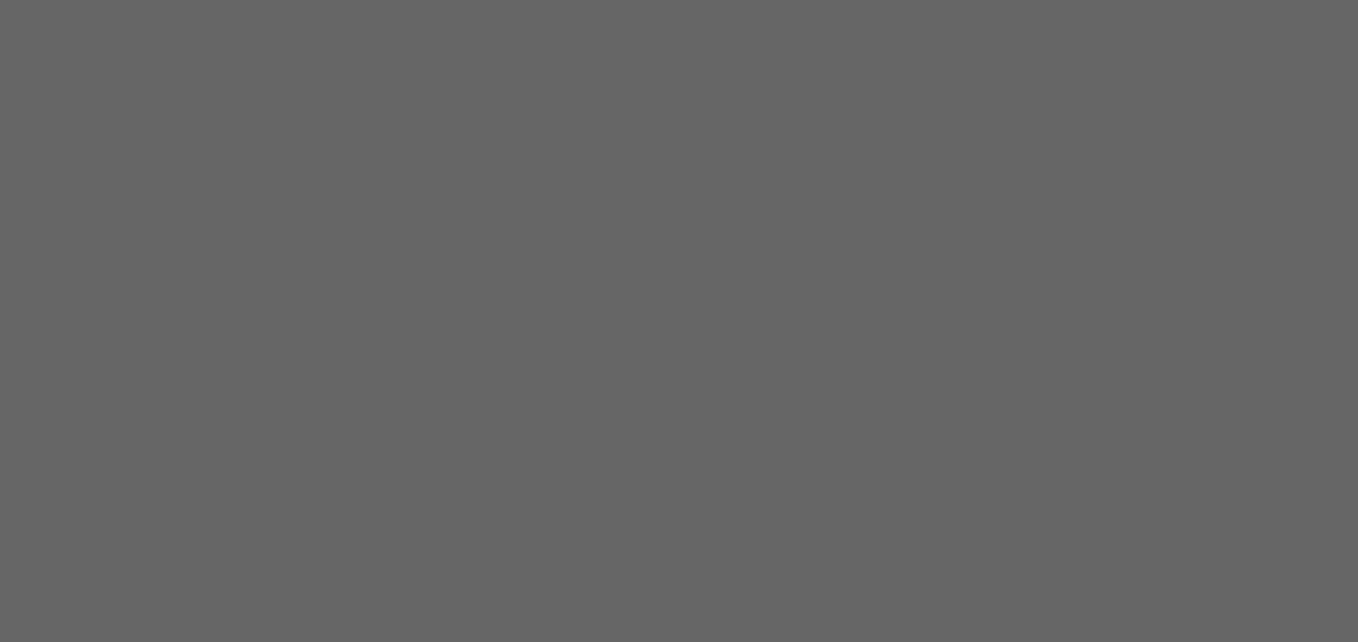 scroll, scrollTop: 0, scrollLeft: 0, axis: both 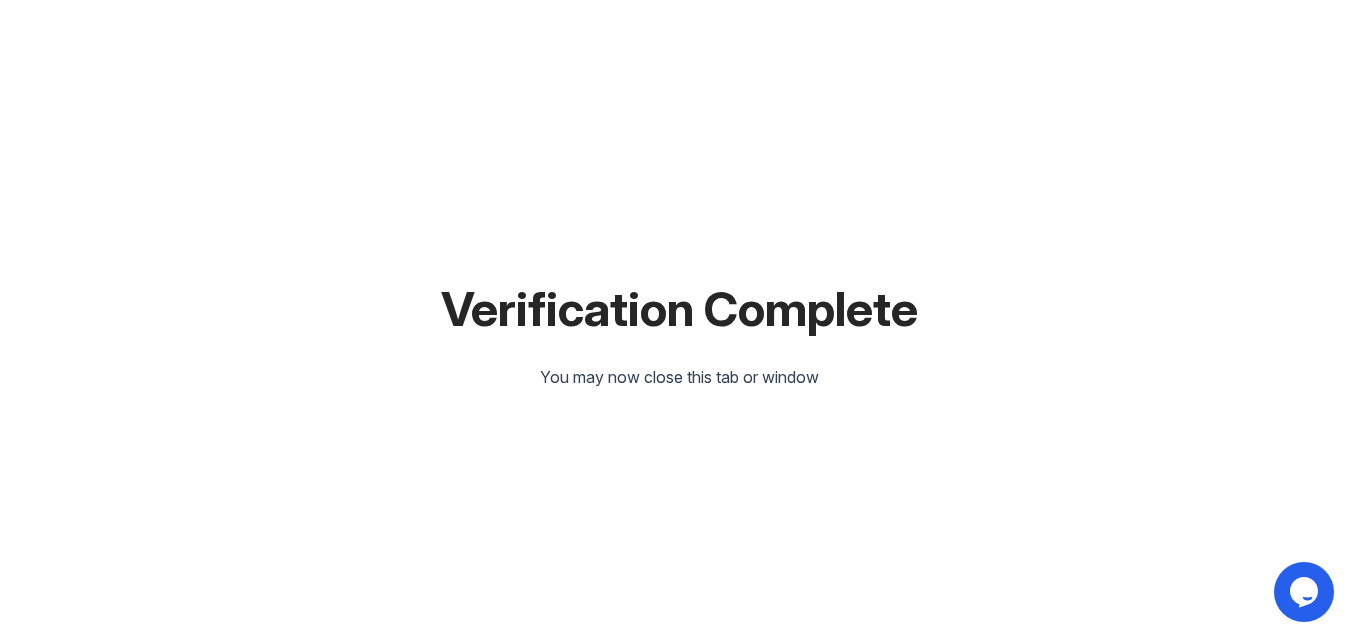 click on "Verification Complete
You may now close this tab or window" at bounding box center [679, 321] 